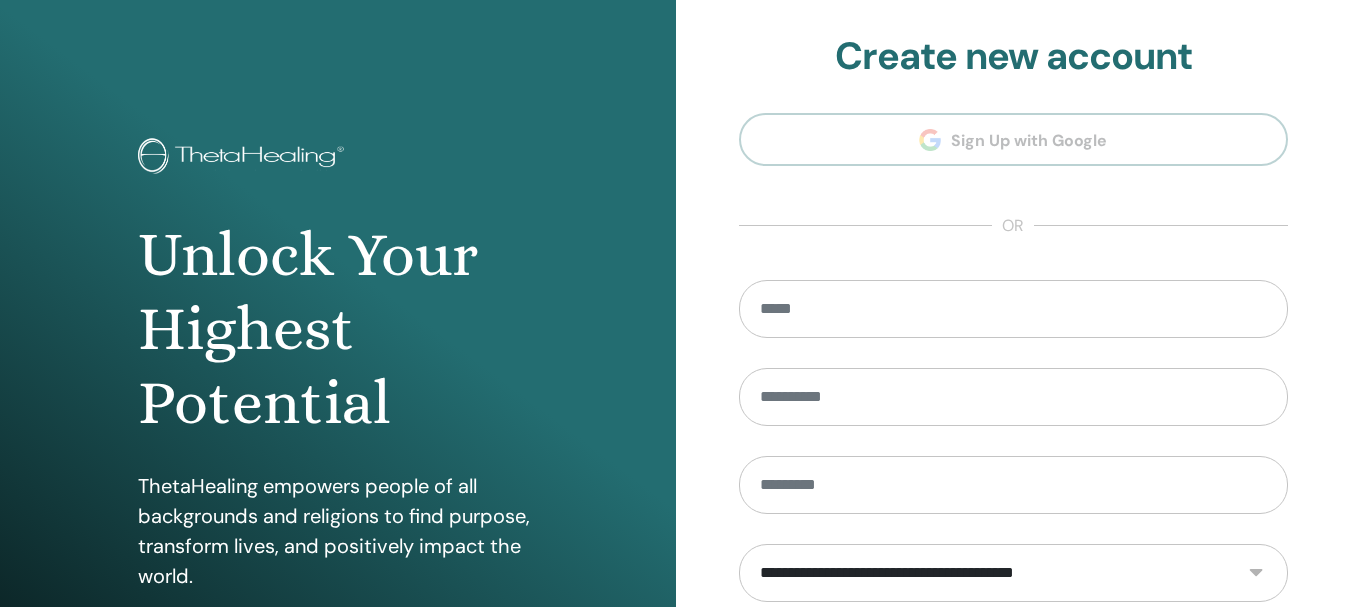 scroll, scrollTop: 0, scrollLeft: 0, axis: both 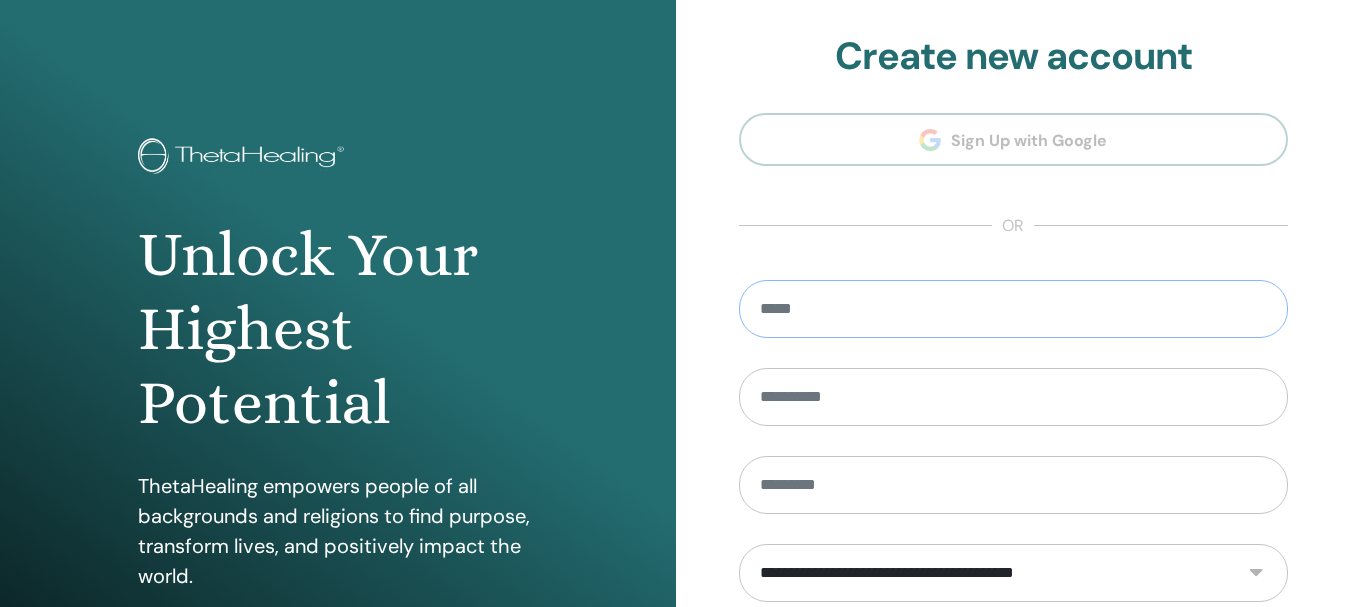 click at bounding box center (1014, 309) 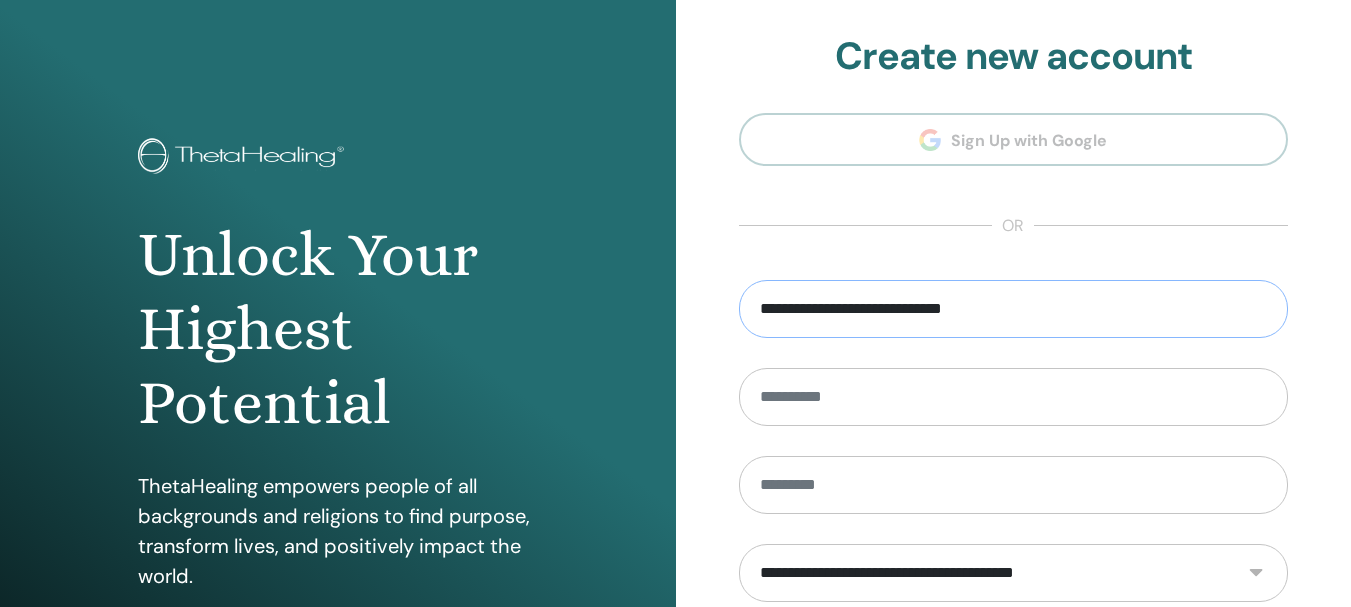 type on "**********" 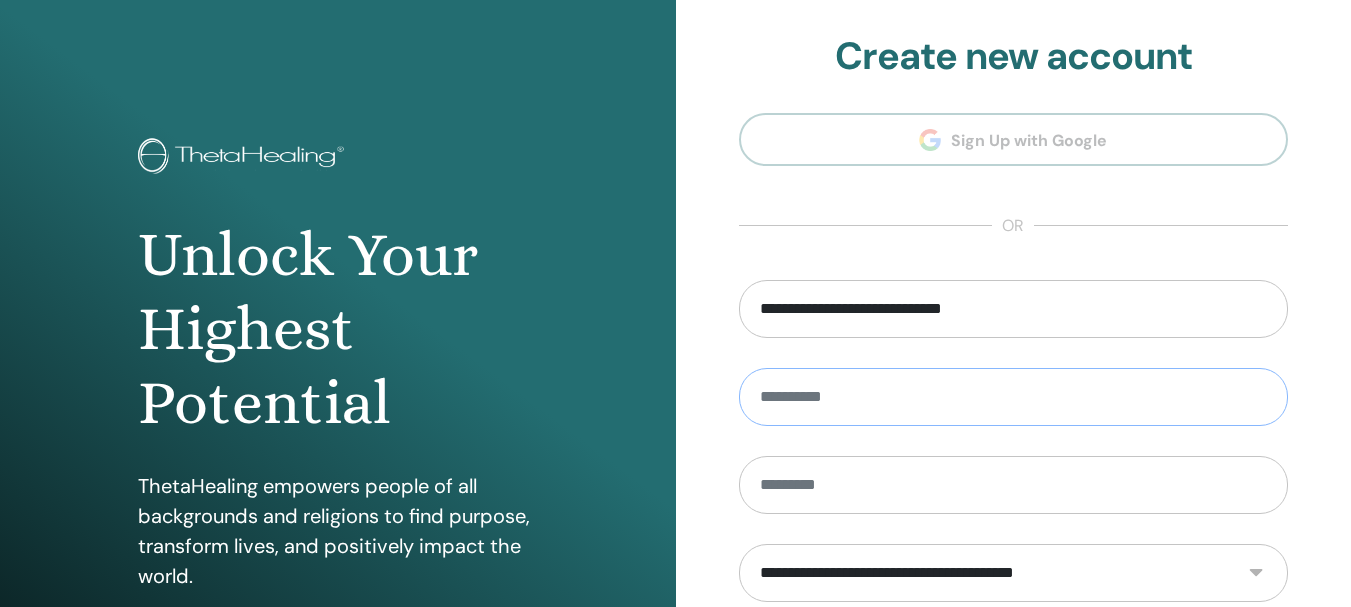 click at bounding box center (1014, 397) 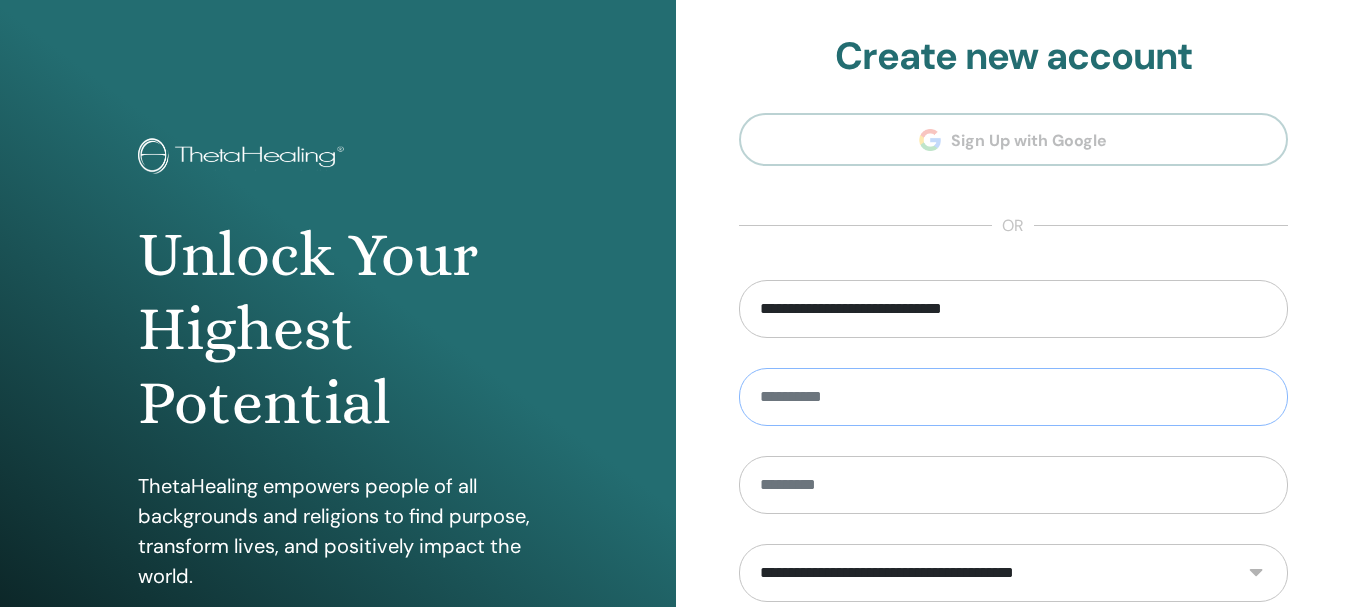 type on "******" 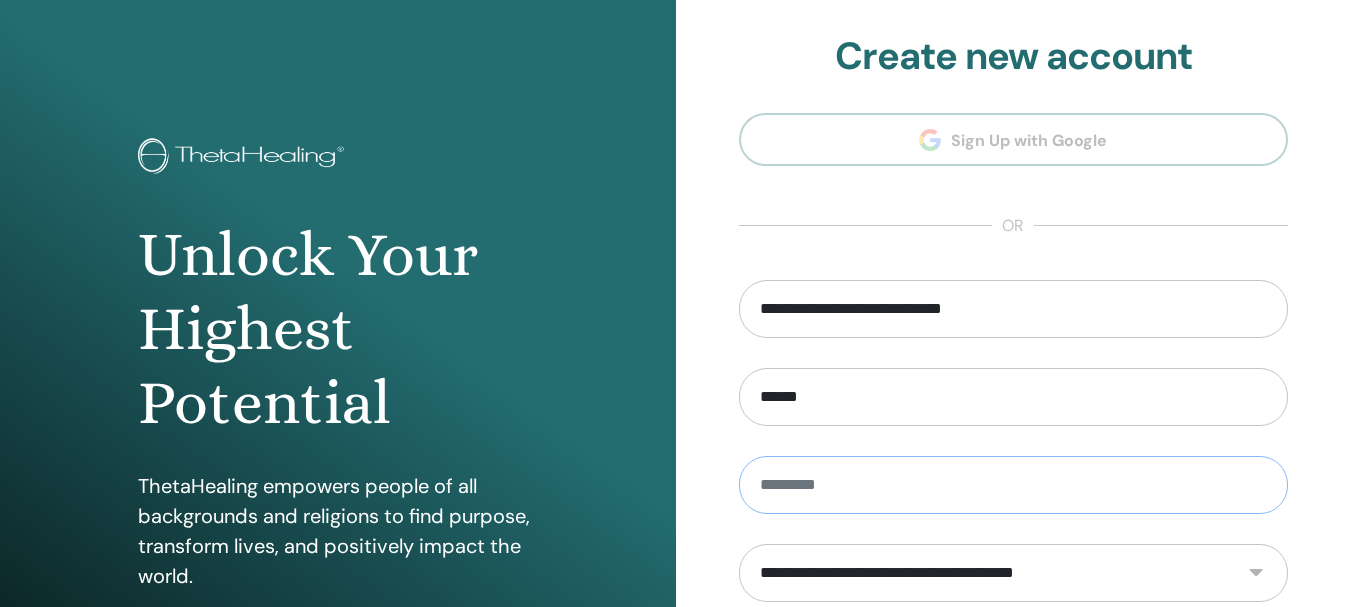 type on "*****" 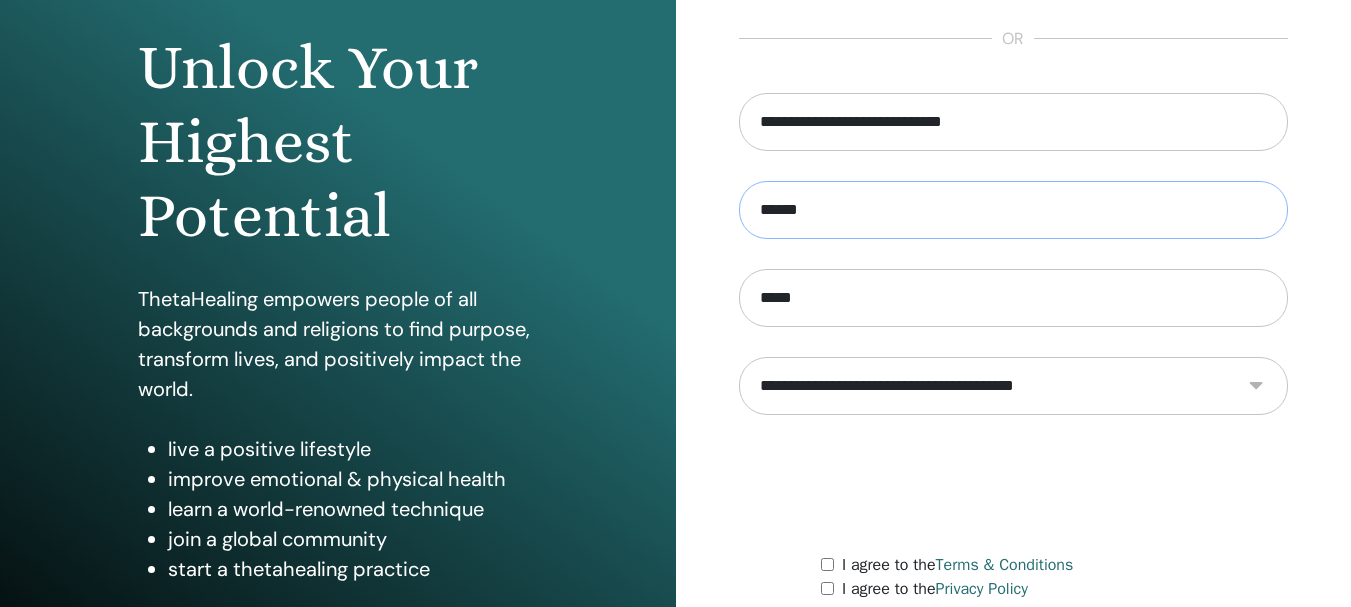 scroll, scrollTop: 200, scrollLeft: 0, axis: vertical 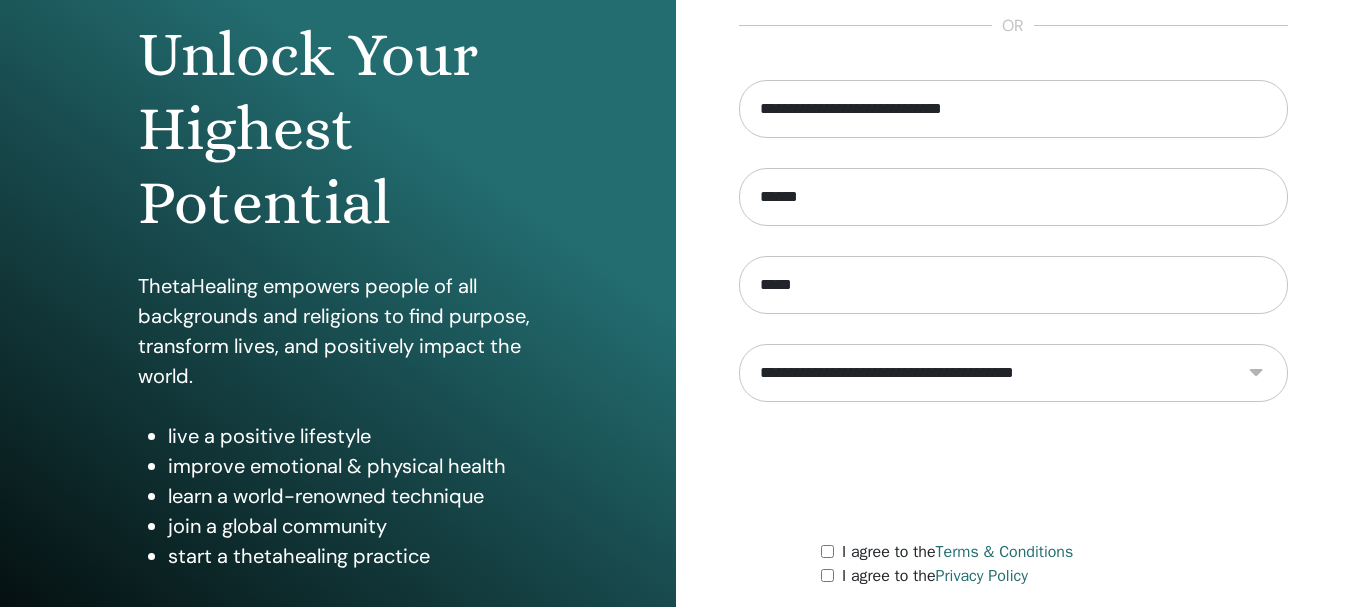 click on "**********" at bounding box center (1014, 373) 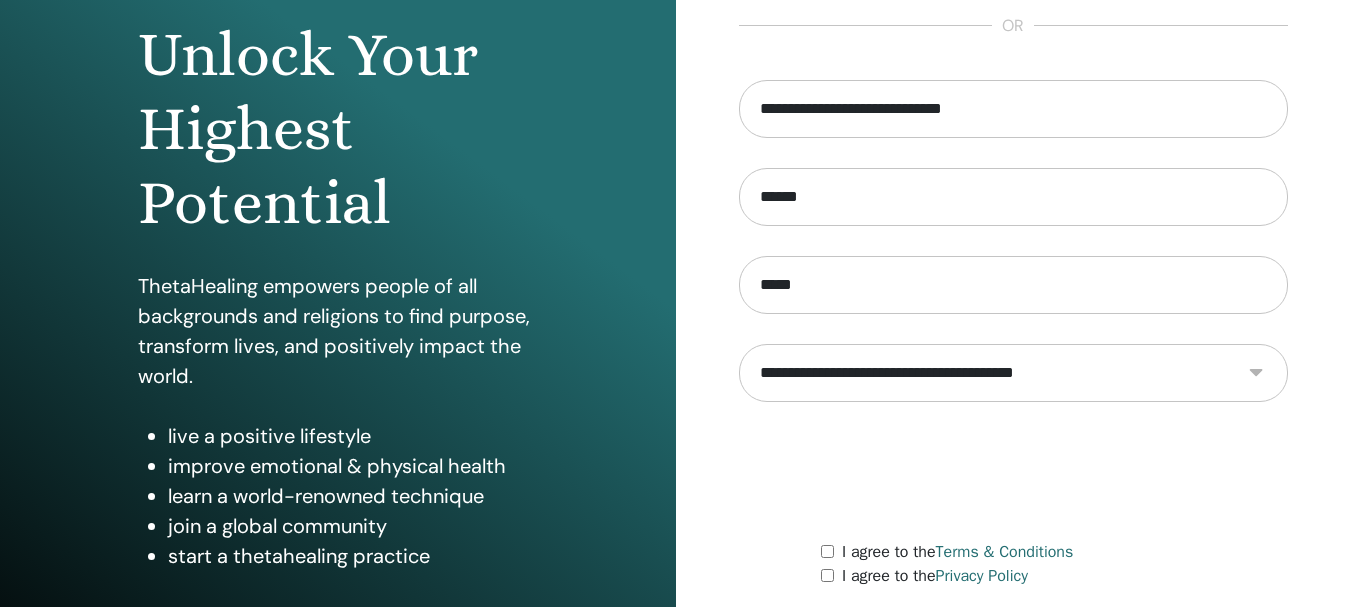 select on "***" 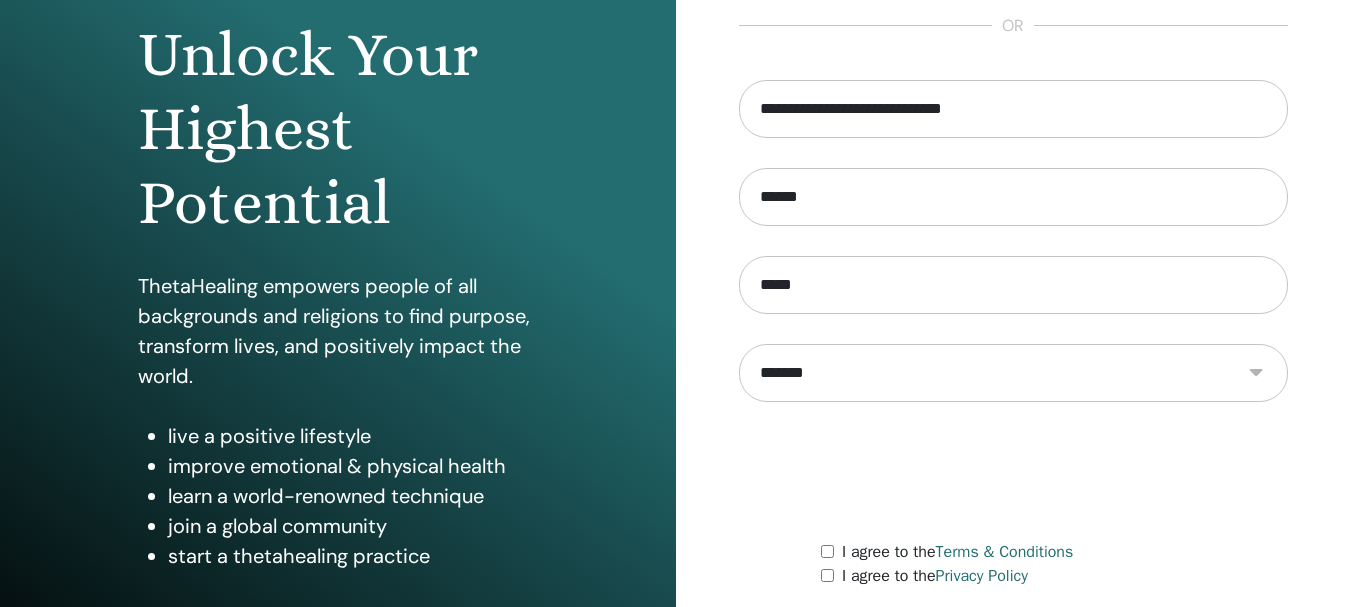 click on "**********" at bounding box center [1014, 373] 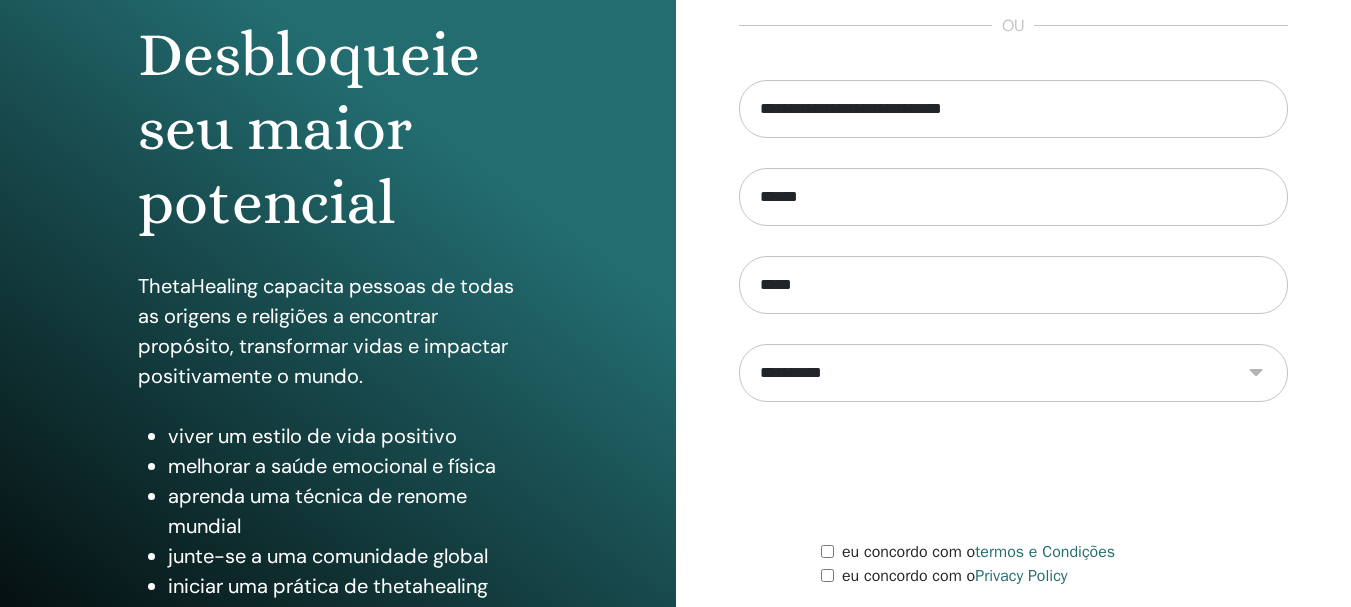 scroll, scrollTop: 300, scrollLeft: 0, axis: vertical 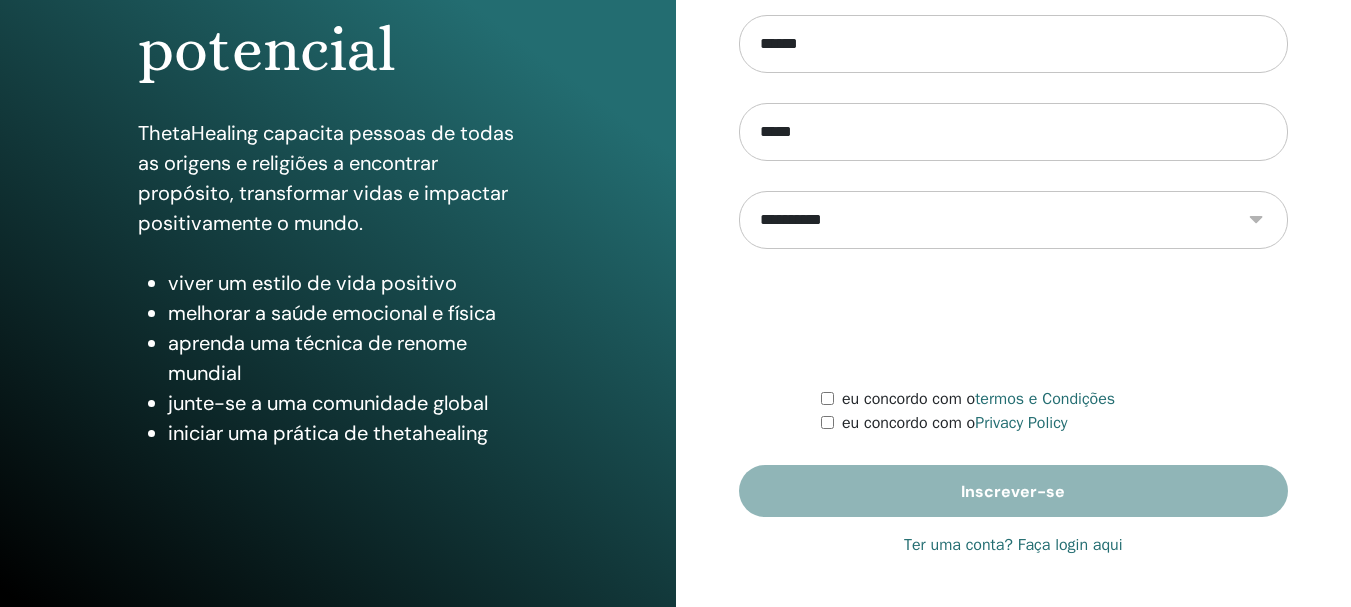 click on "**********" at bounding box center [1014, 222] 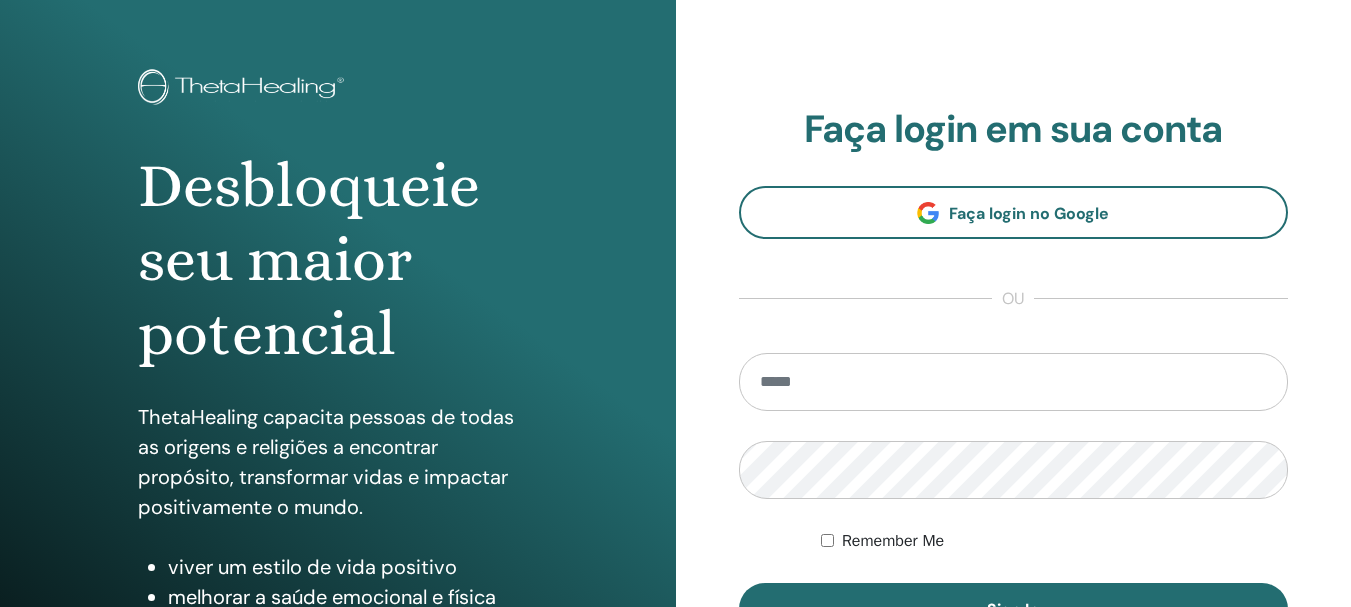 scroll, scrollTop: 0, scrollLeft: 0, axis: both 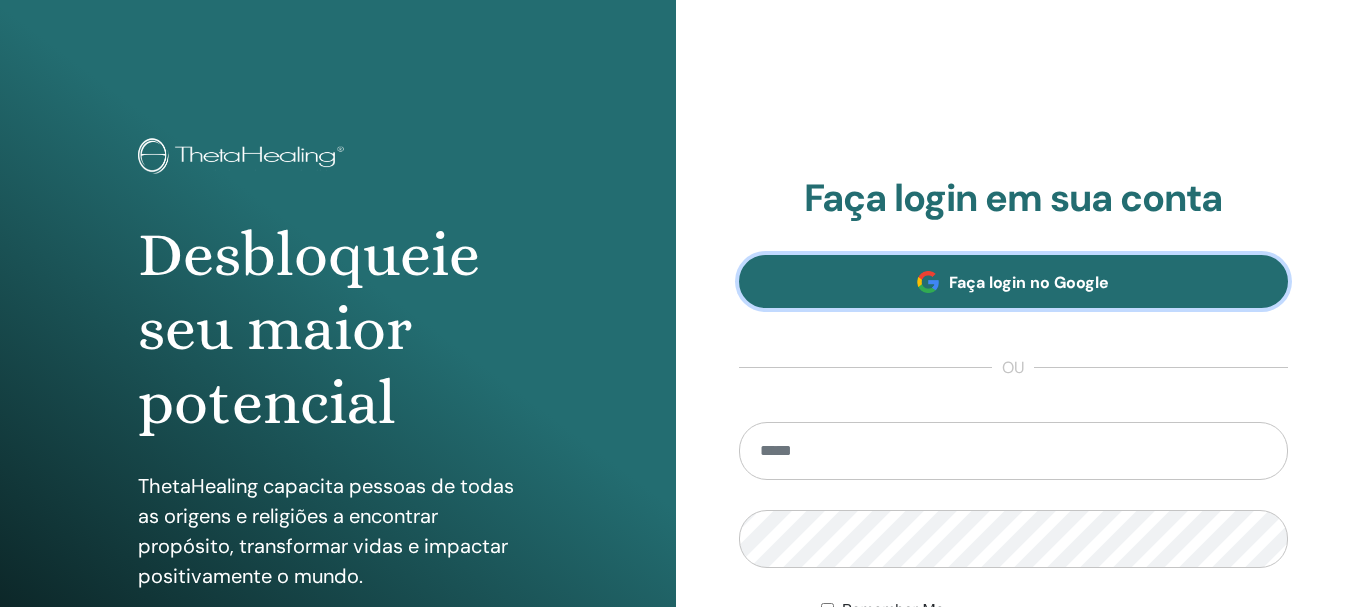 click on "Faça login no Google" at bounding box center (1029, 282) 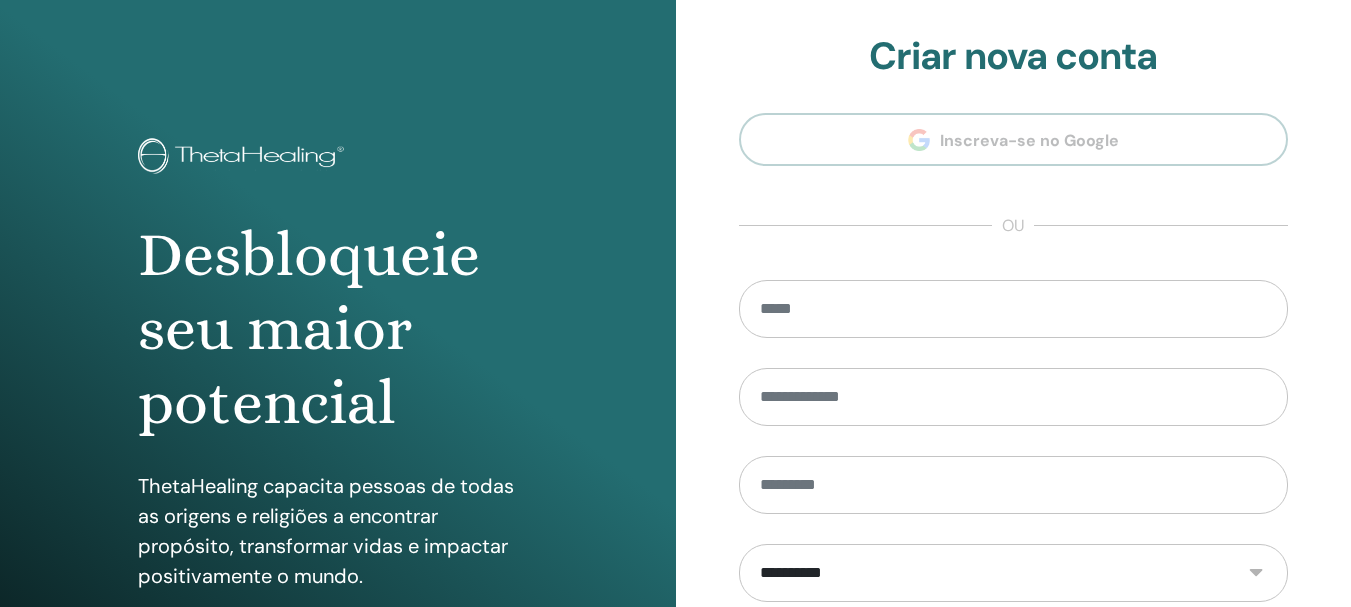 scroll, scrollTop: 0, scrollLeft: 0, axis: both 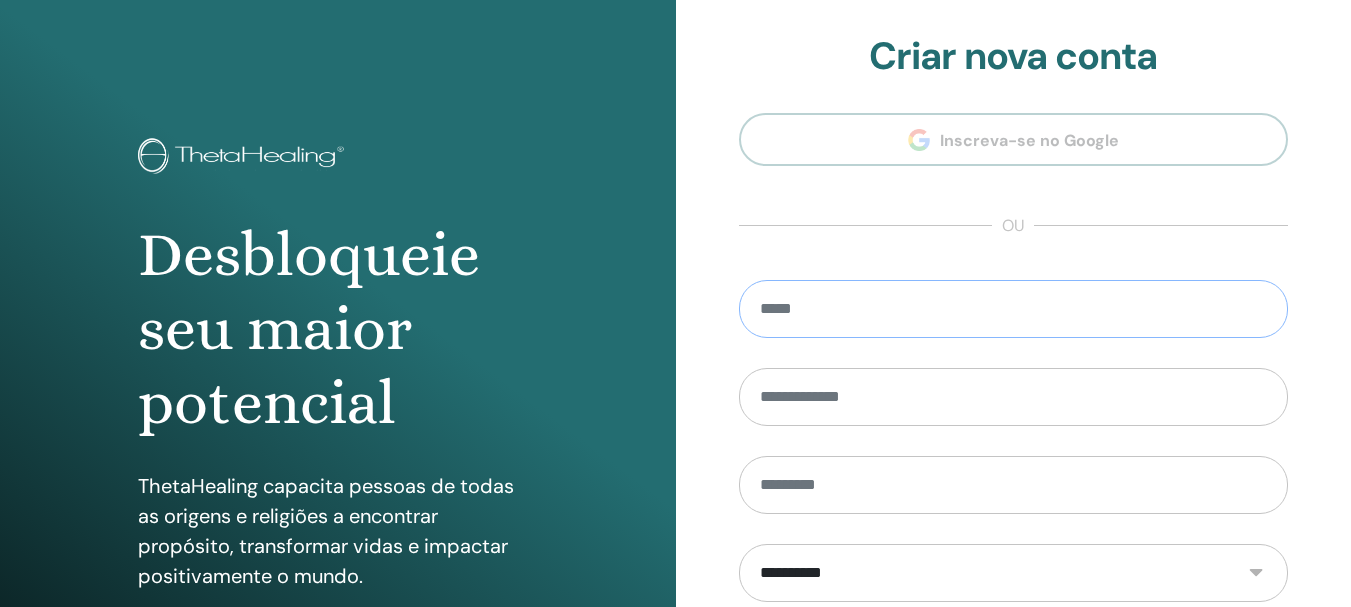 click at bounding box center (1014, 309) 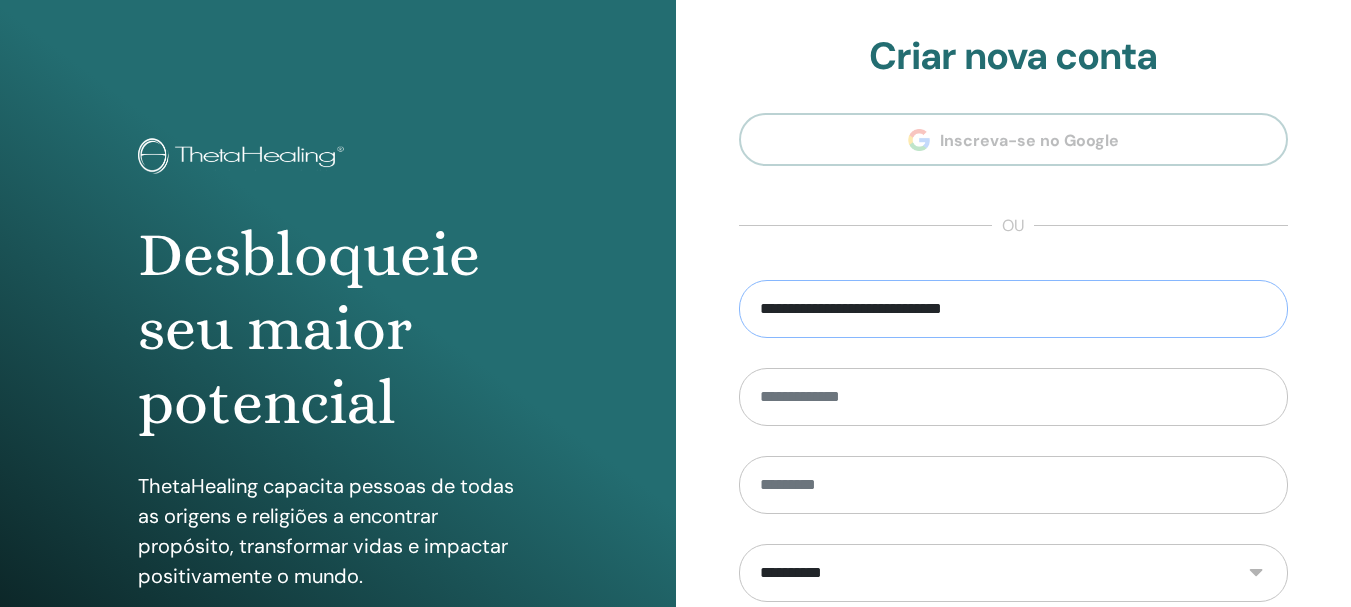 type on "**********" 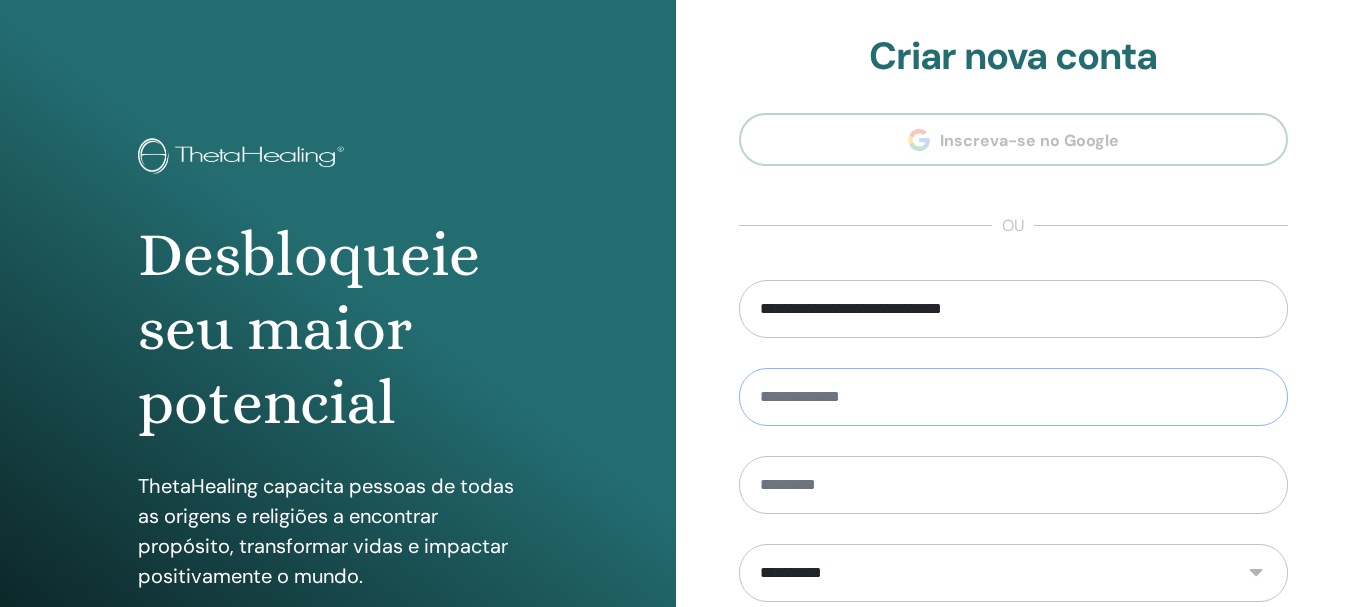 click at bounding box center [1014, 397] 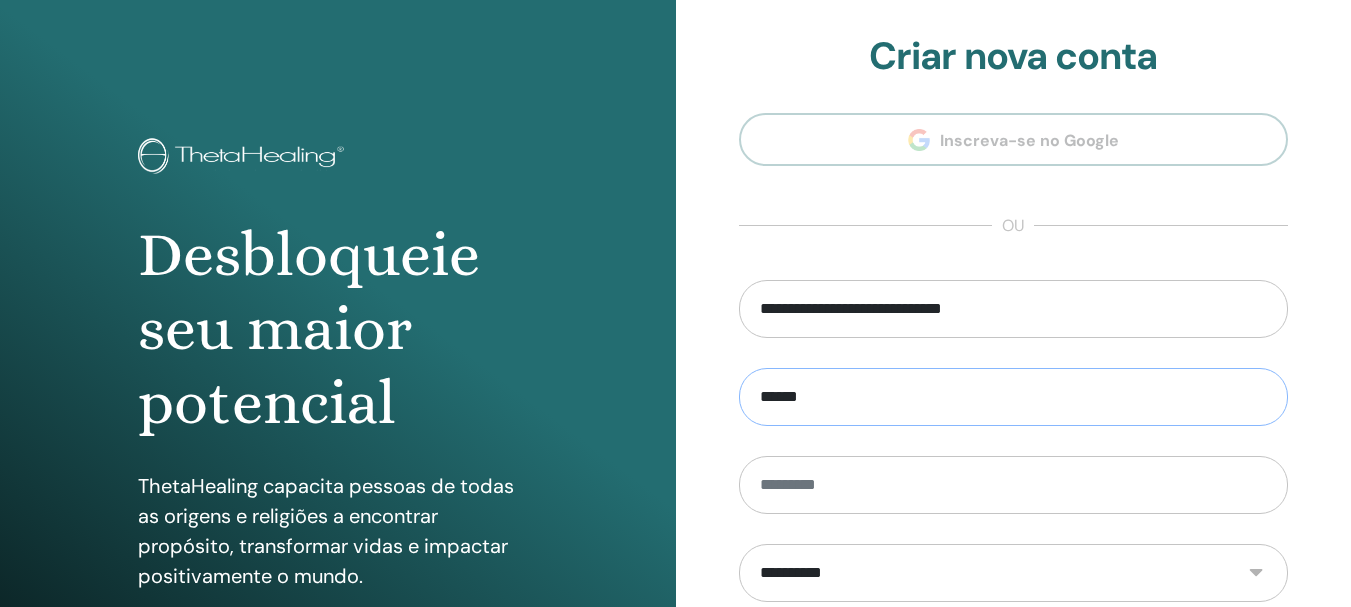 type on "*****" 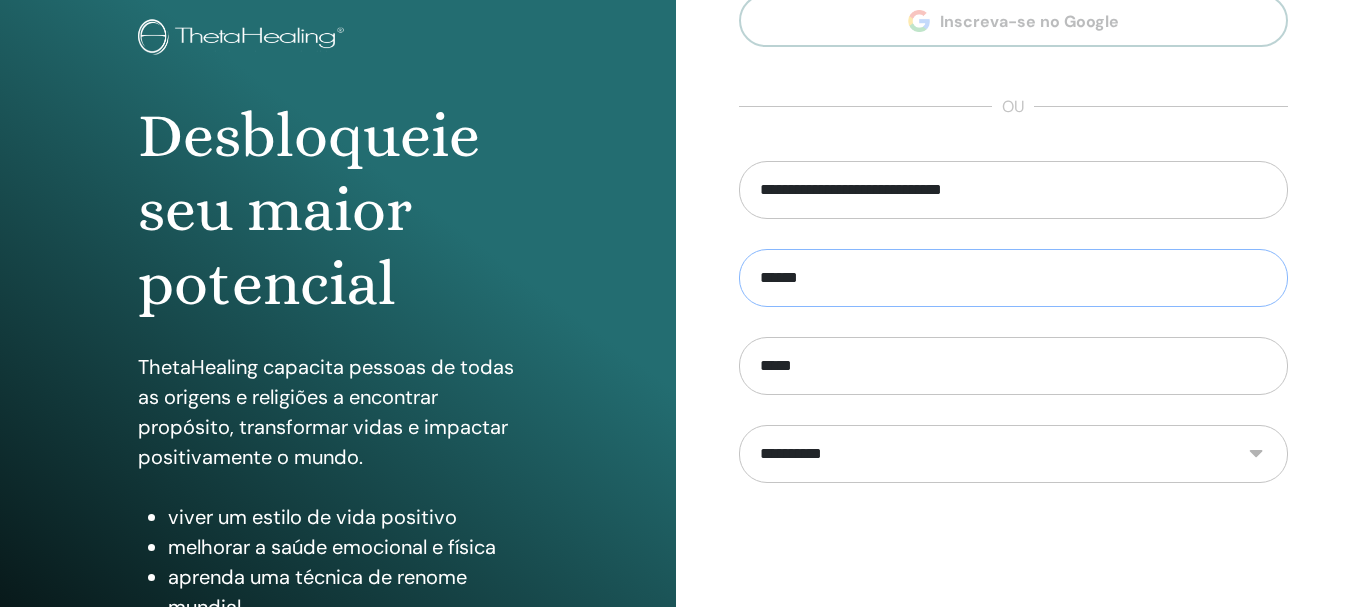 scroll, scrollTop: 300, scrollLeft: 0, axis: vertical 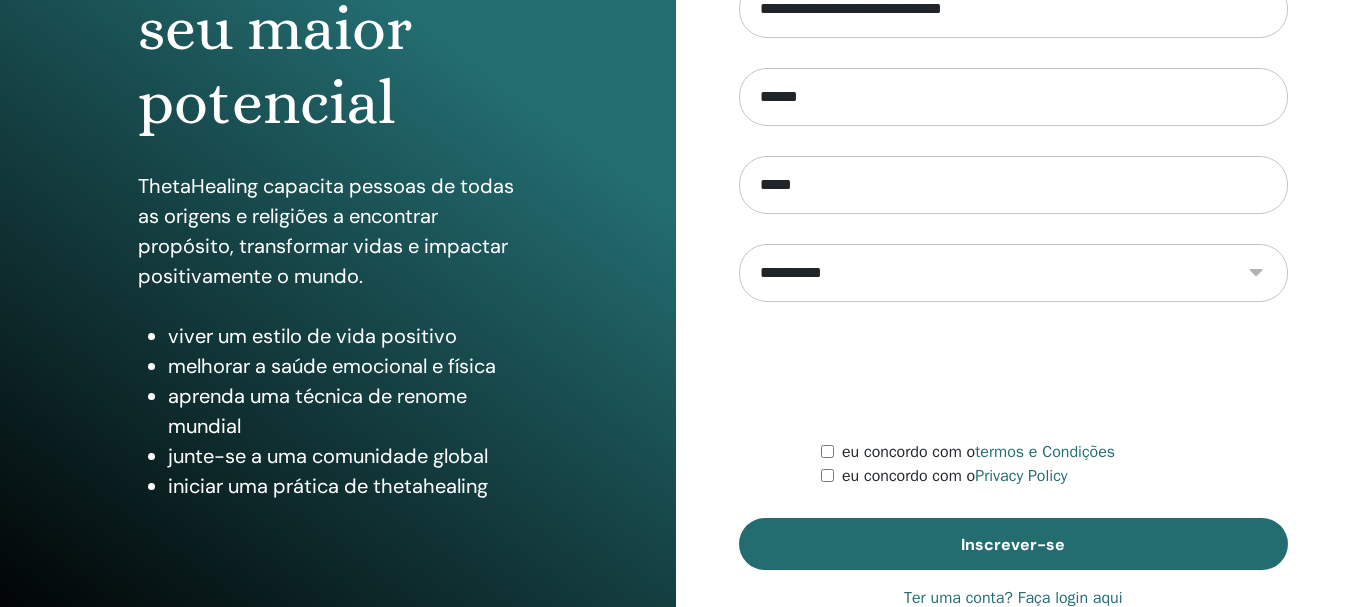 click on "eu concordo com o  Privacy Policy" at bounding box center (1054, 476) 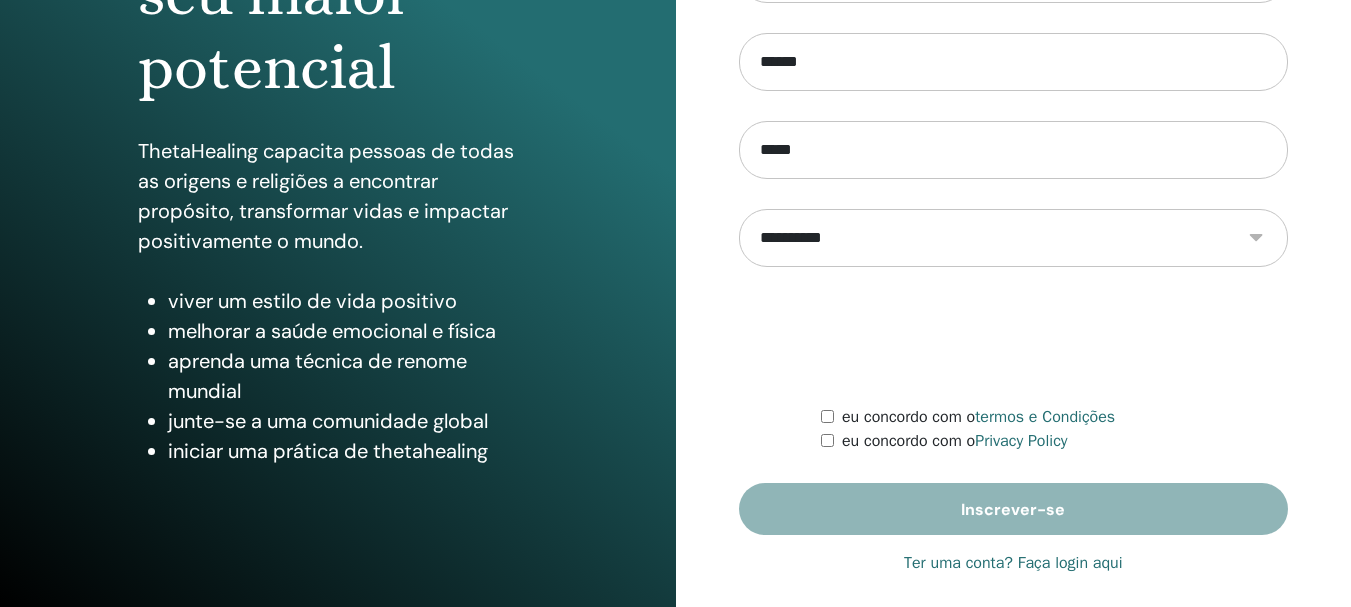 scroll, scrollTop: 353, scrollLeft: 0, axis: vertical 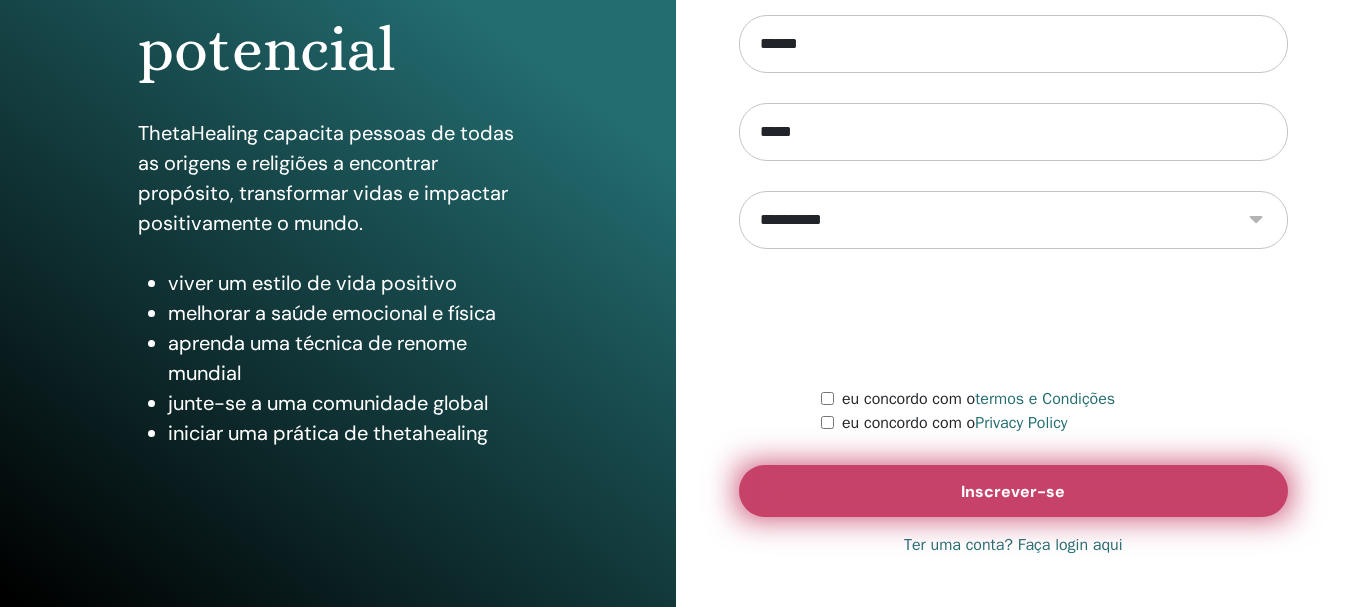 click on "Inscrever-se" at bounding box center [1013, 491] 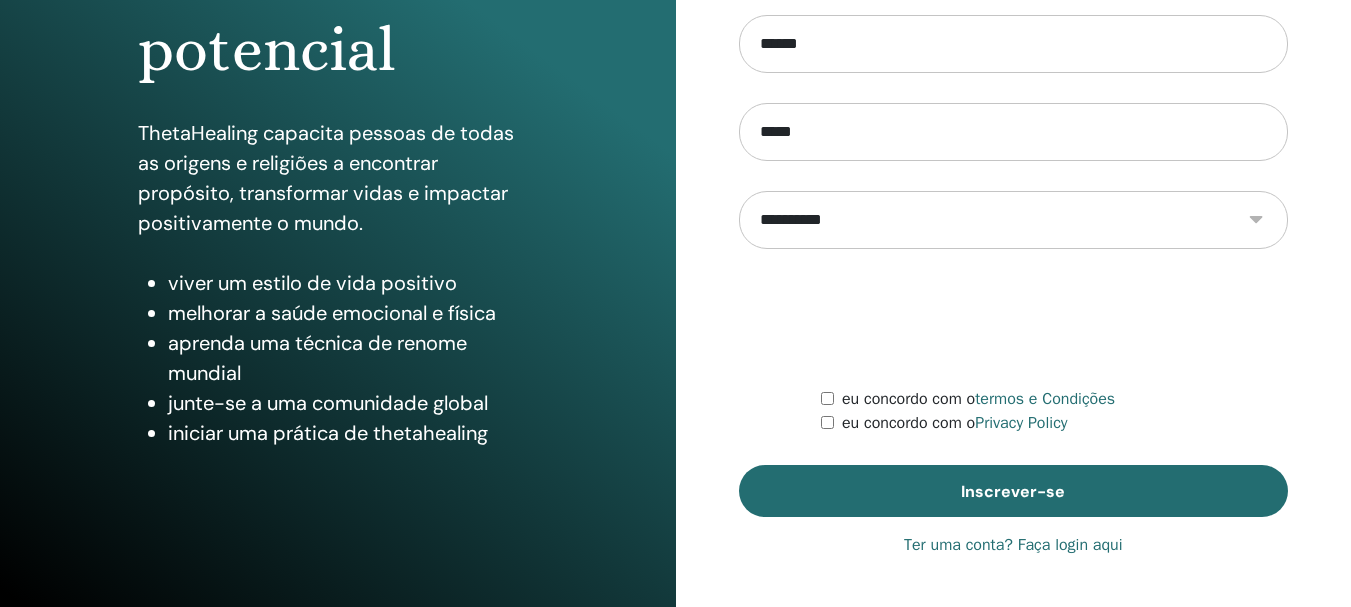 click on "Ter uma conta? Faça login aqui" at bounding box center (1013, 545) 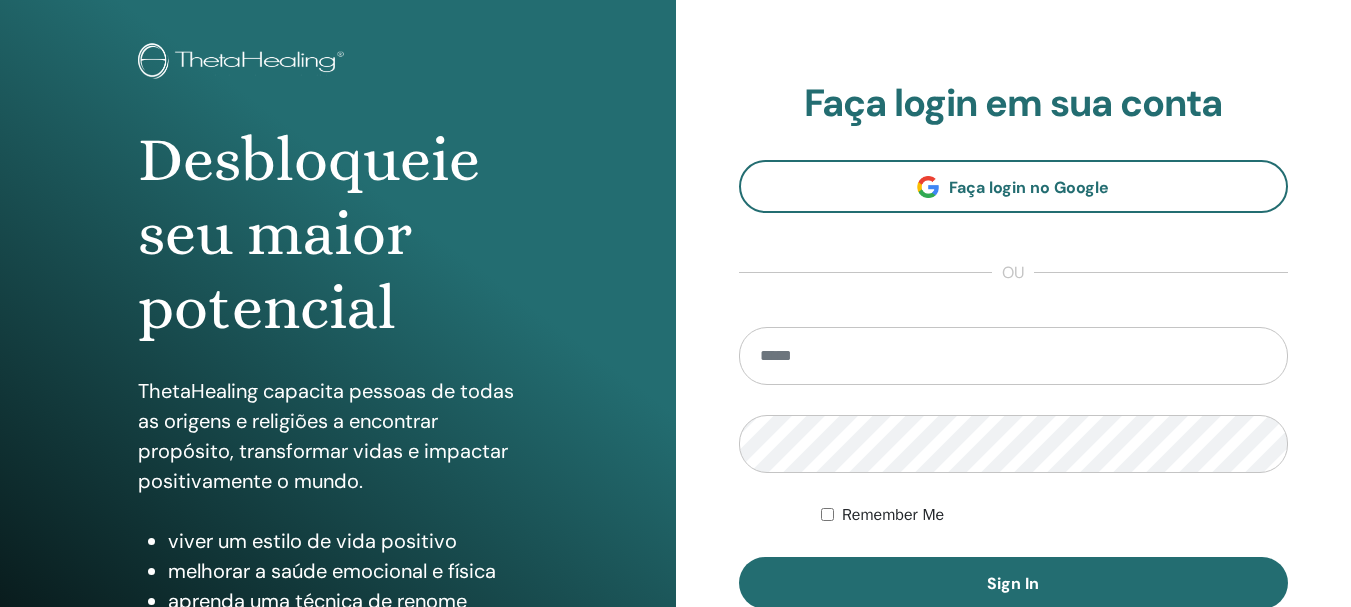 scroll, scrollTop: 0, scrollLeft: 0, axis: both 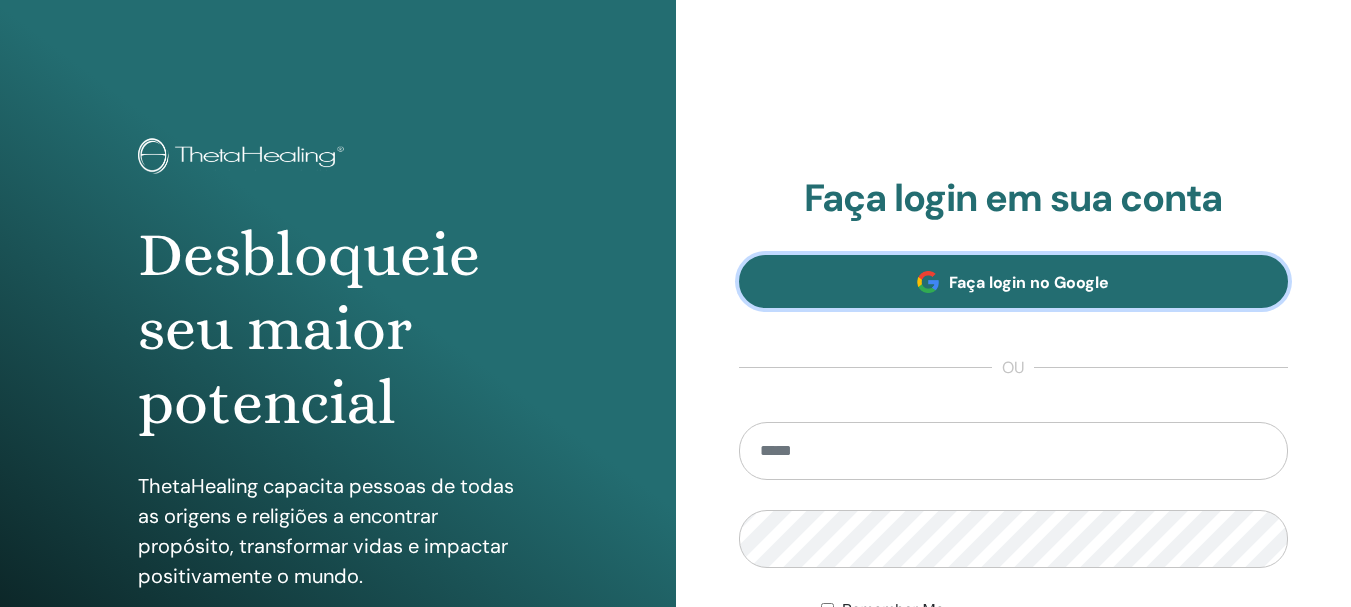 click on "Faça login no Google" at bounding box center (1014, 281) 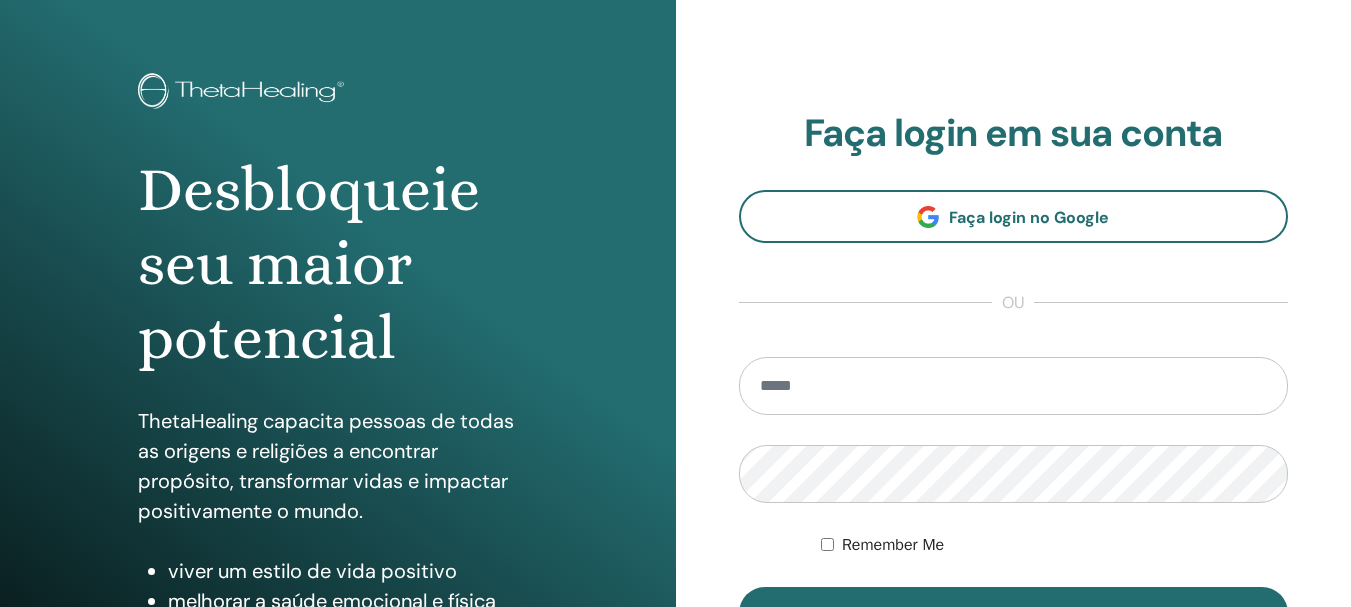 scroll, scrollTop: 100, scrollLeft: 0, axis: vertical 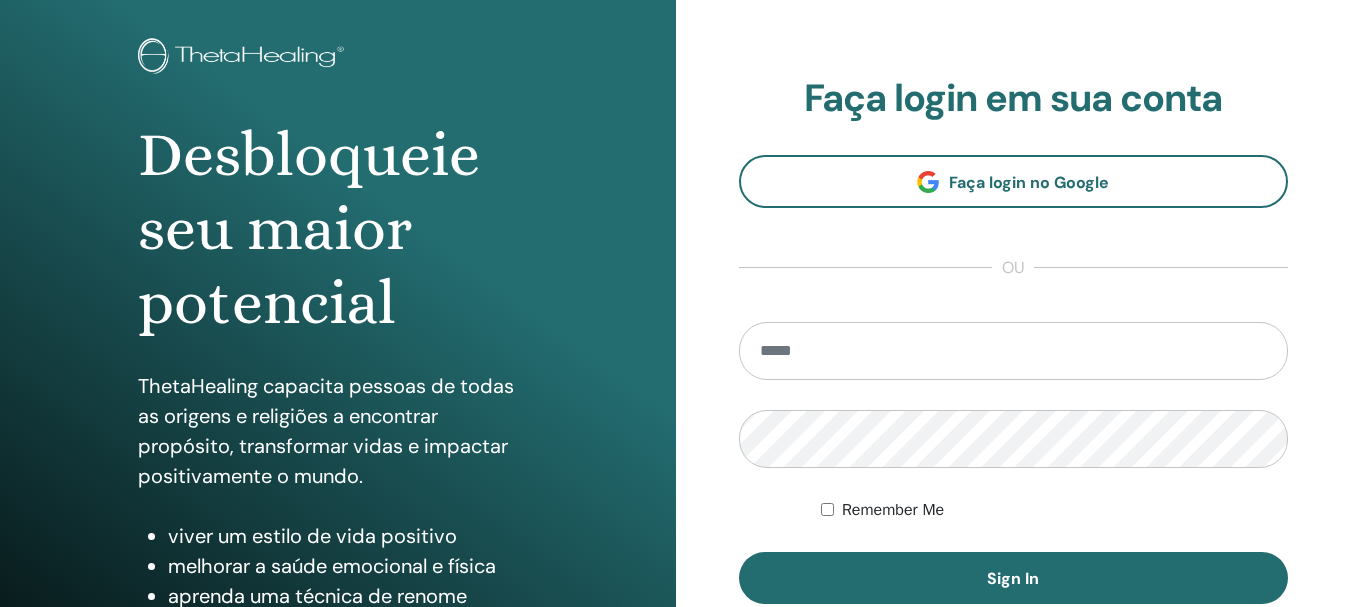 click at bounding box center [1014, 351] 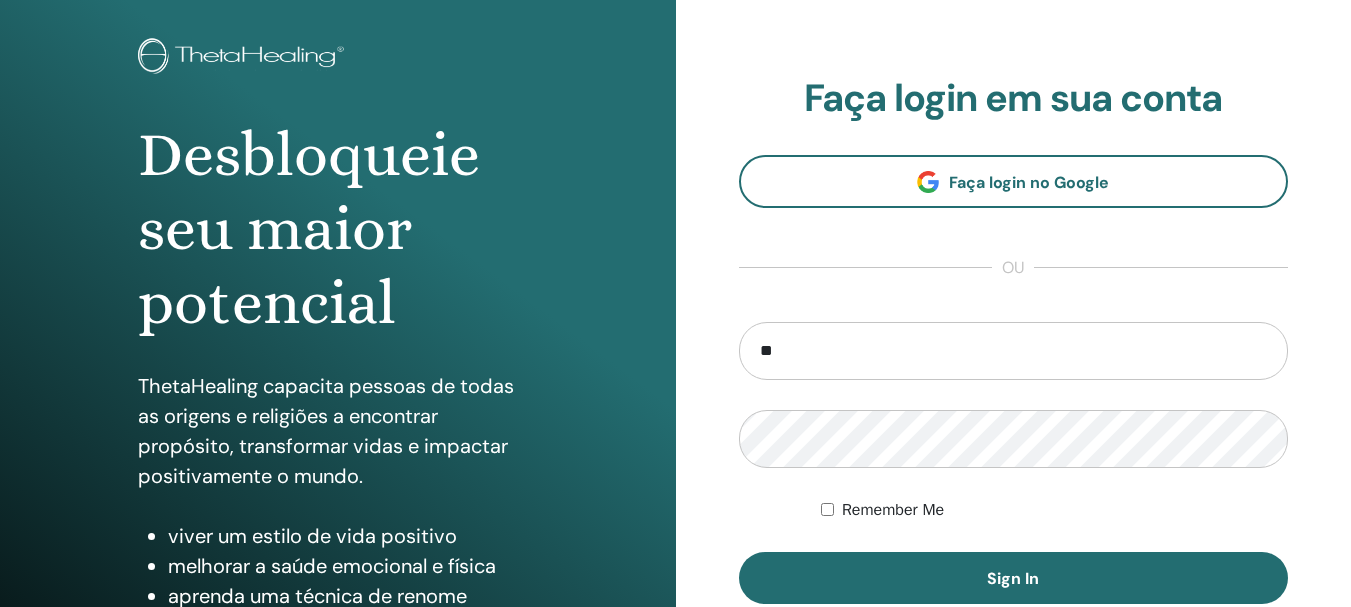 type on "*" 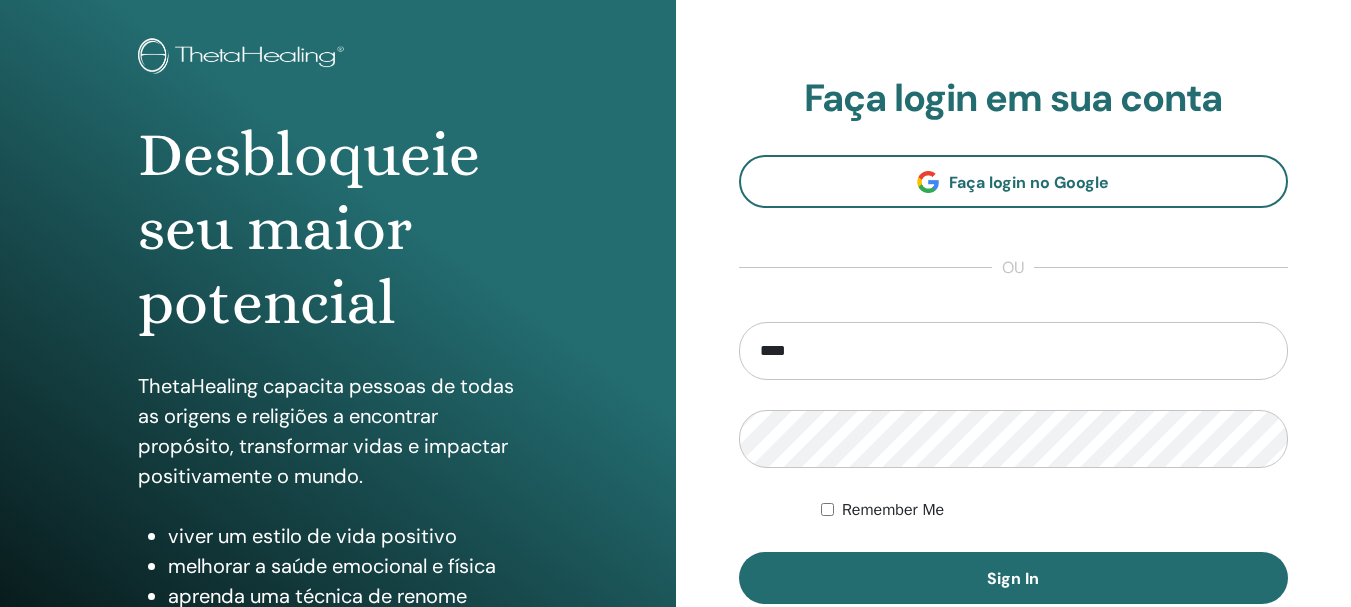 type on "**********" 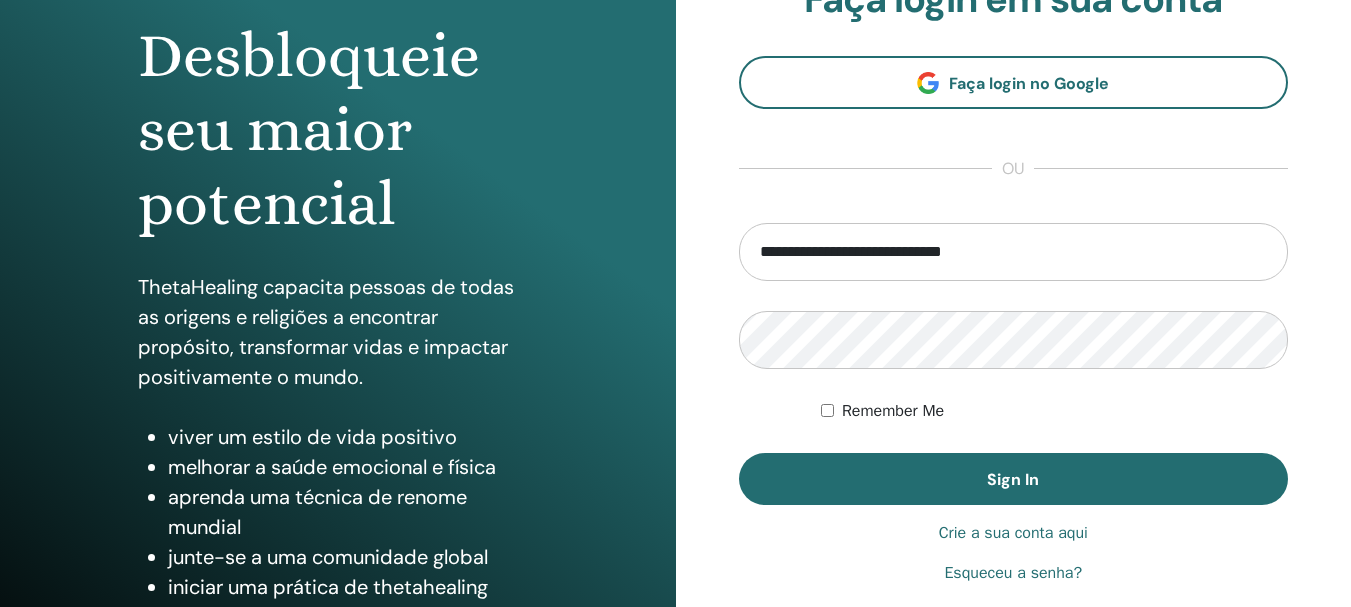 scroll, scrollTop: 200, scrollLeft: 0, axis: vertical 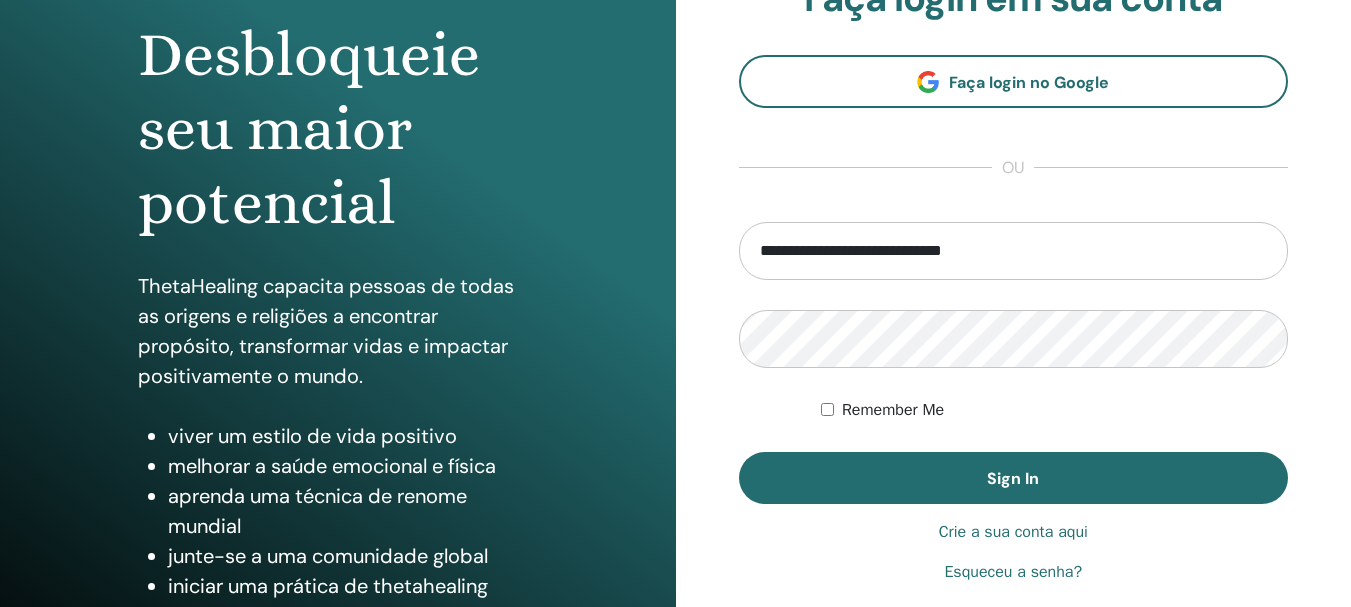 click on "**********" at bounding box center [1014, 363] 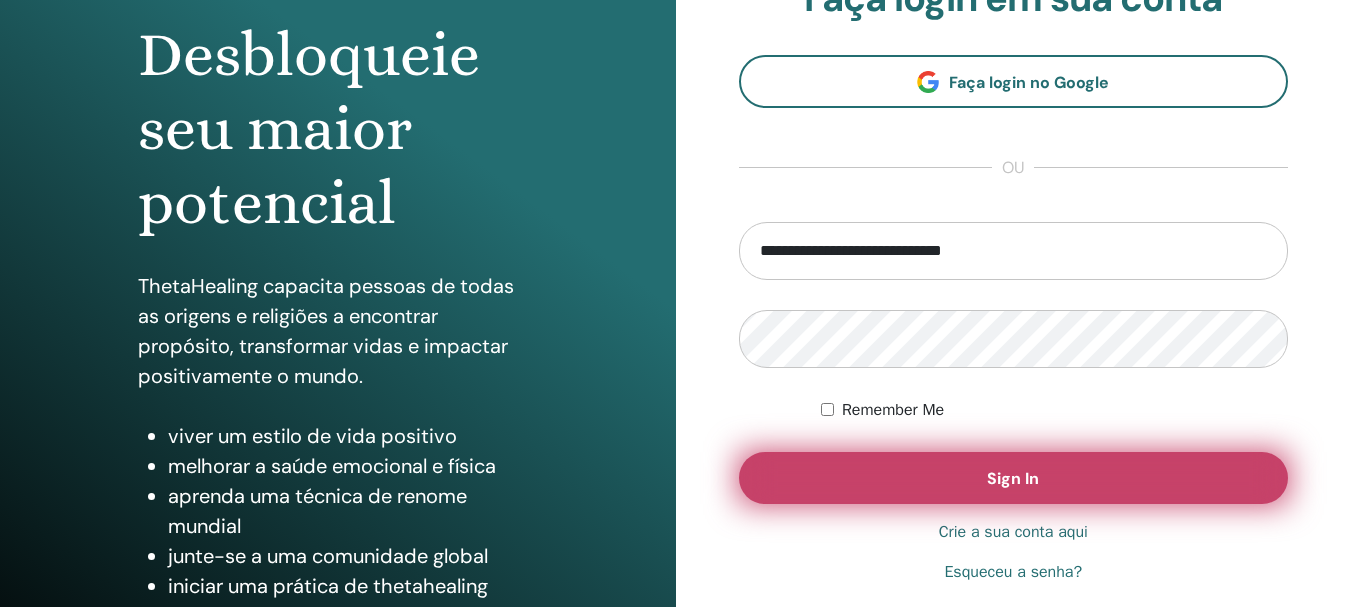 click on "Sign In" at bounding box center [1013, 478] 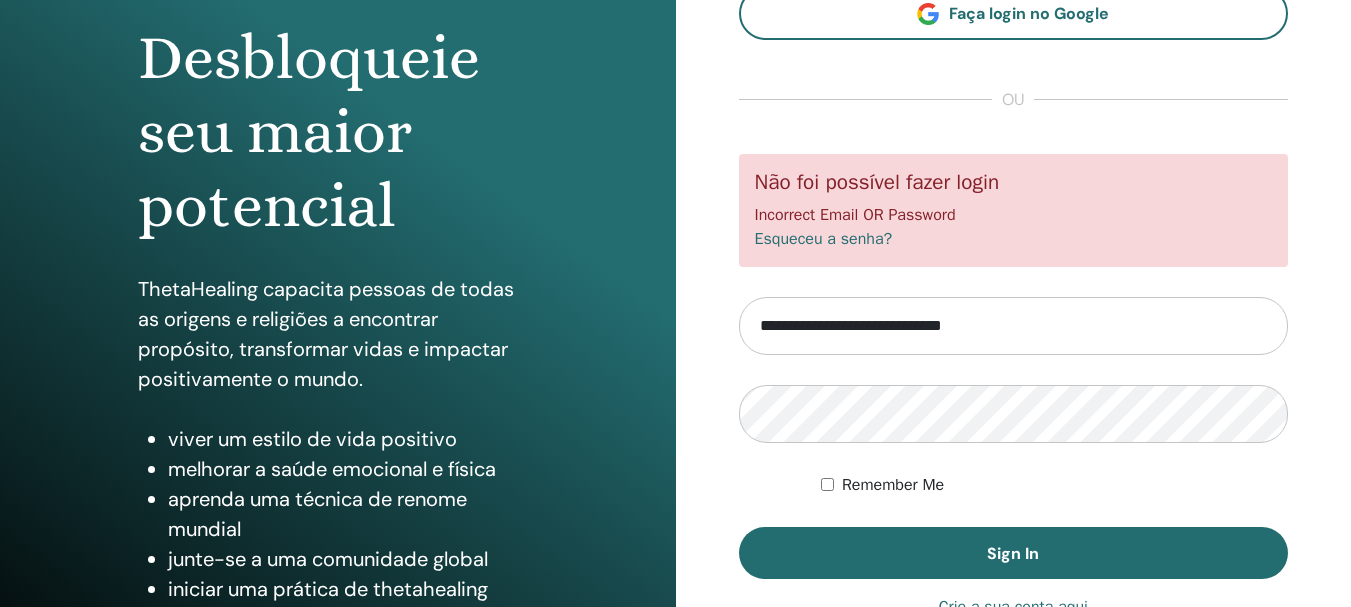 scroll, scrollTop: 200, scrollLeft: 0, axis: vertical 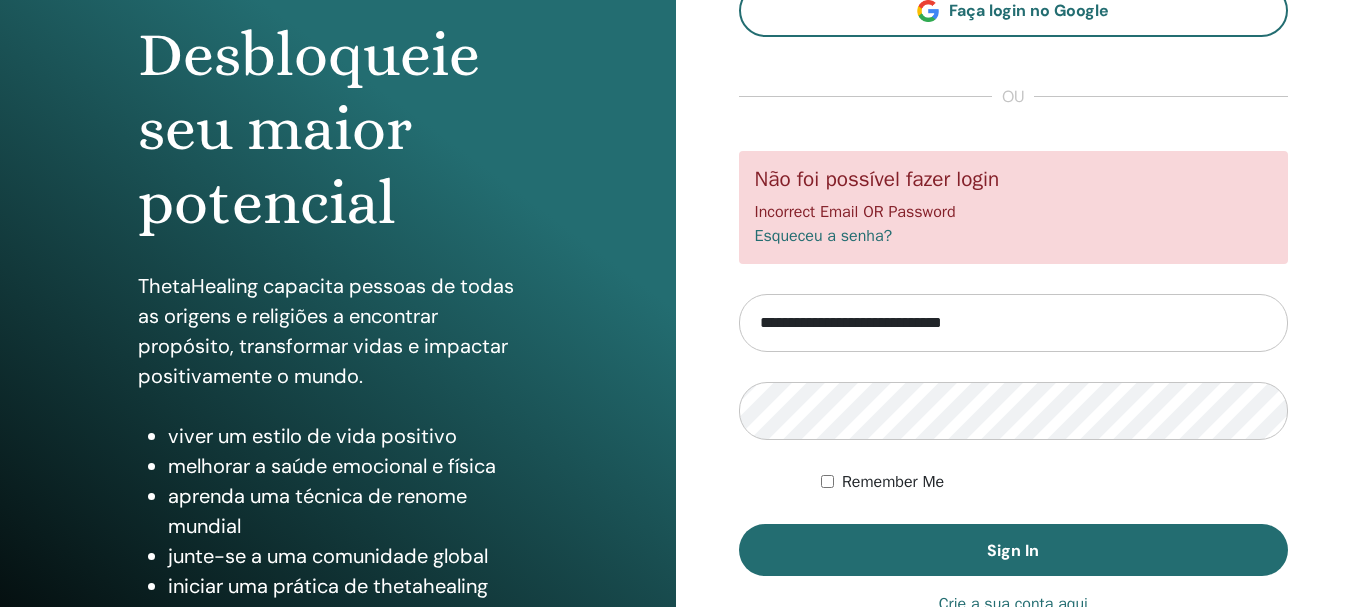 click on "**********" at bounding box center [1014, 323] 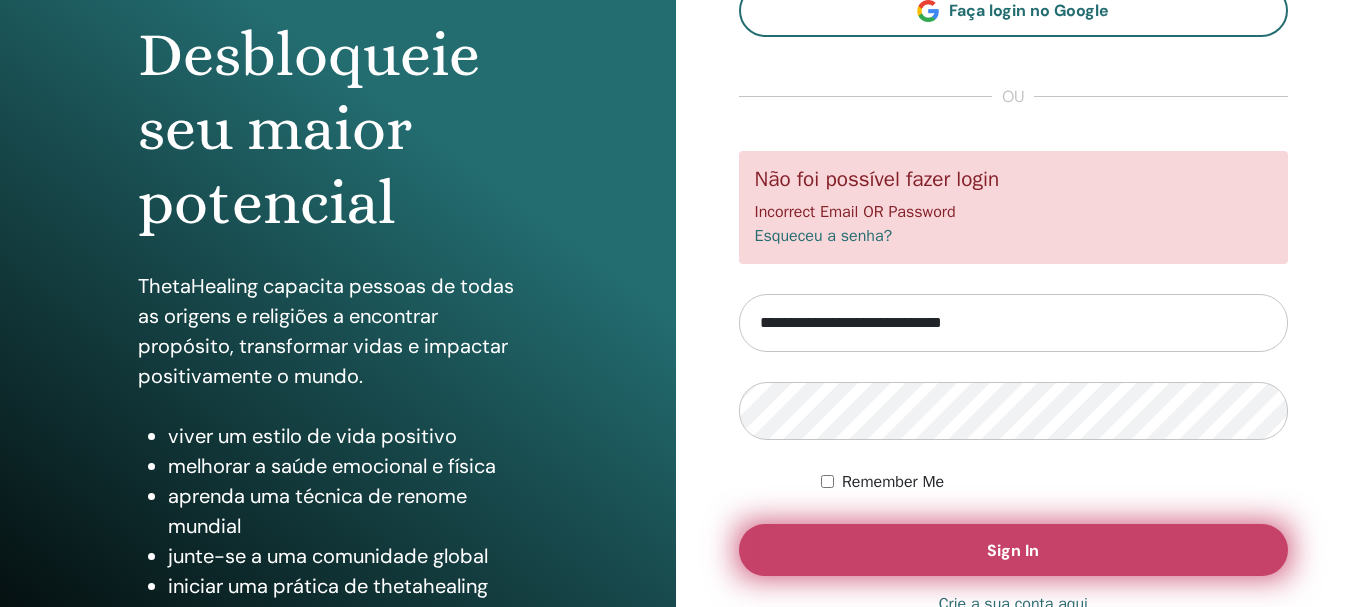 type on "**********" 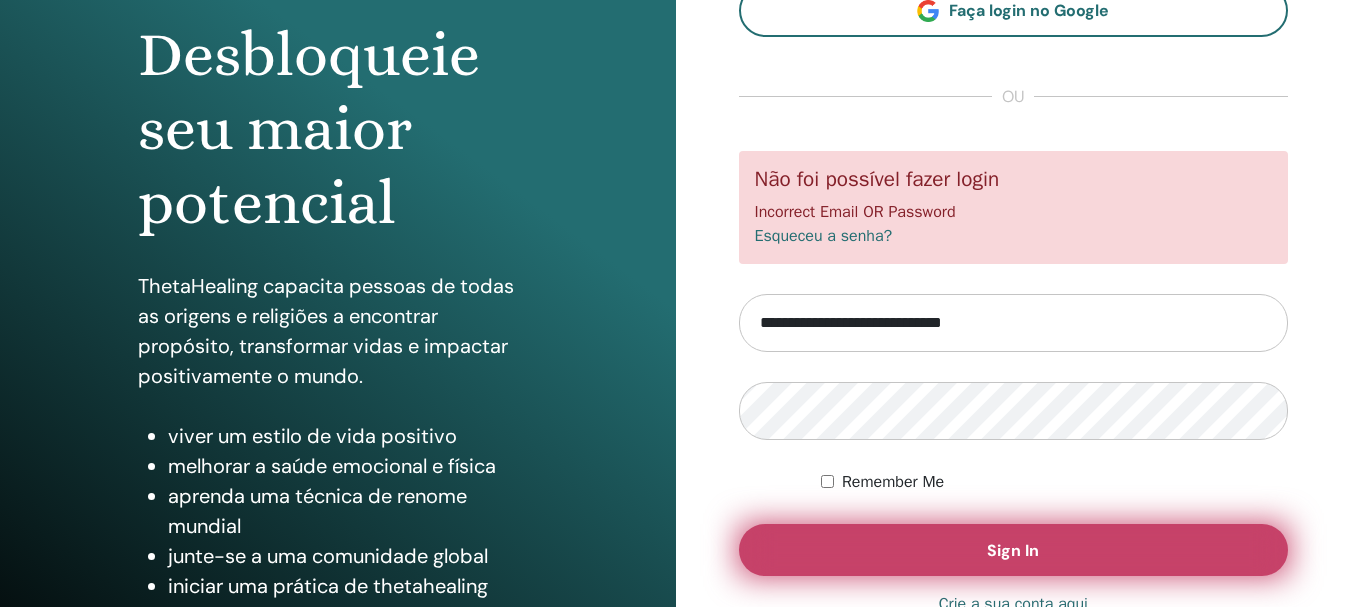 click on "Sign In" at bounding box center (1013, 550) 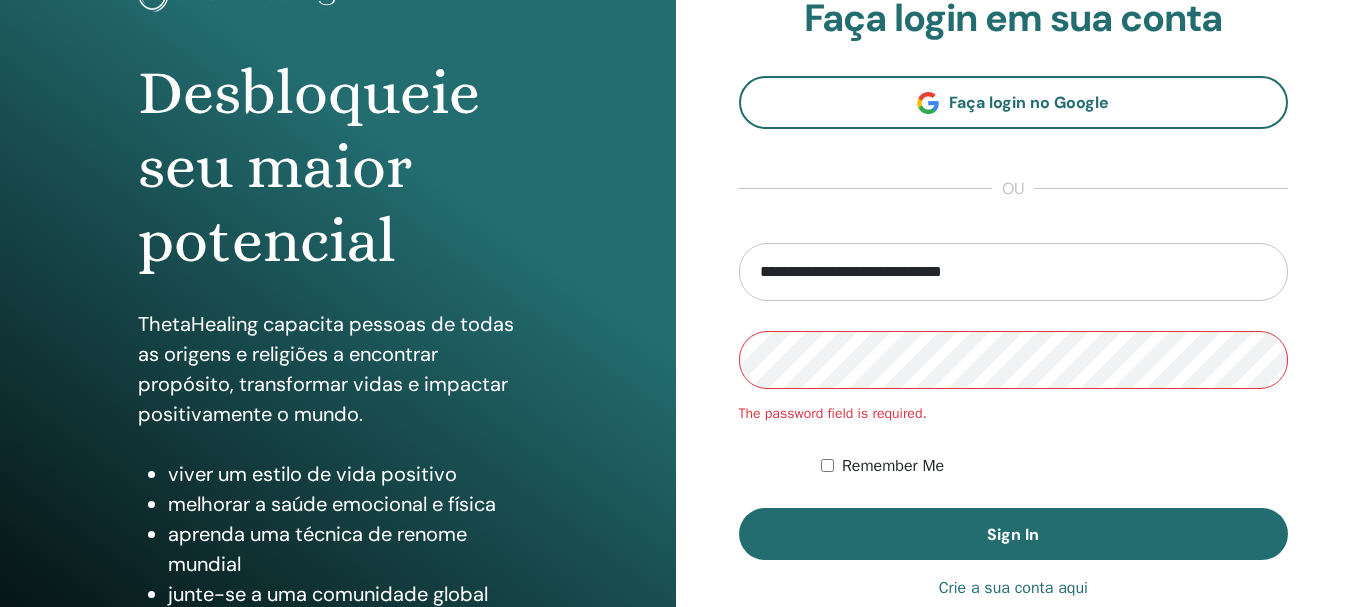 scroll, scrollTop: 200, scrollLeft: 0, axis: vertical 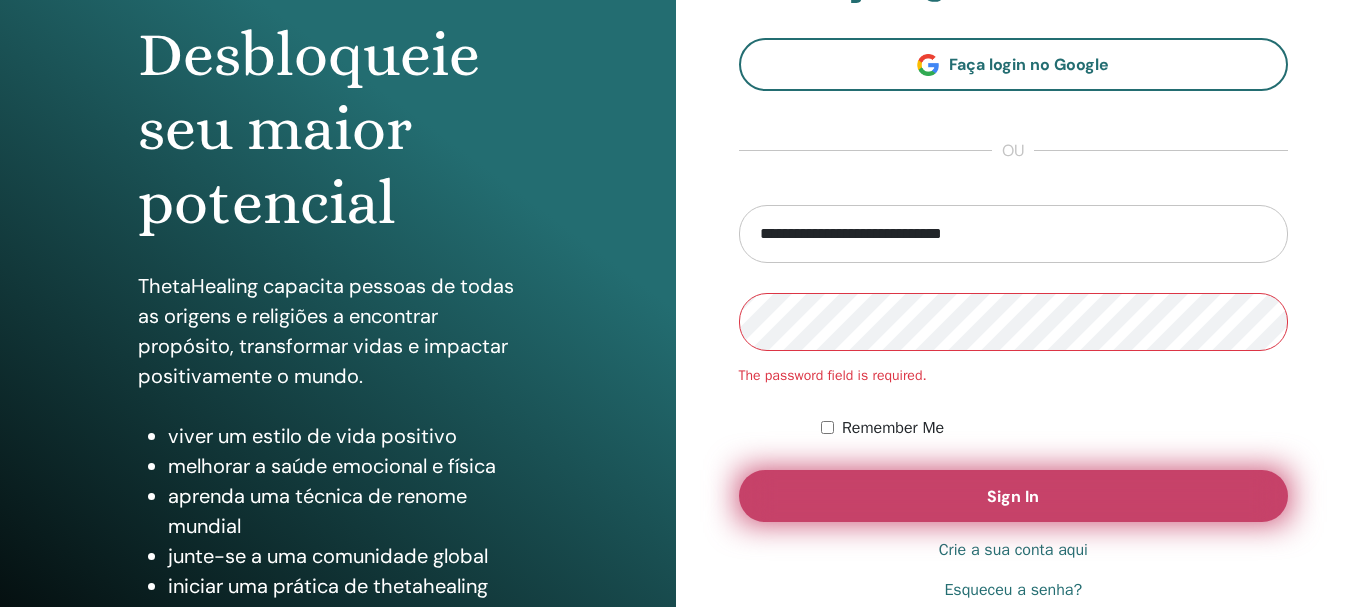 click on "Sign In" at bounding box center [1013, 496] 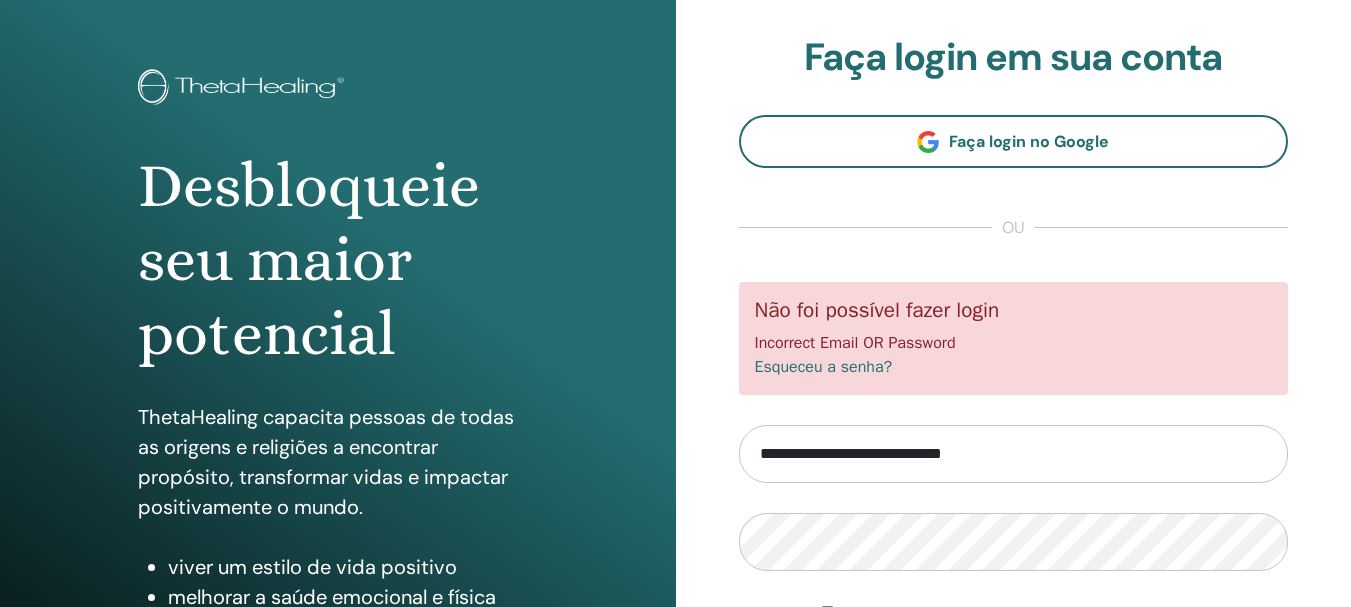 scroll, scrollTop: 100, scrollLeft: 0, axis: vertical 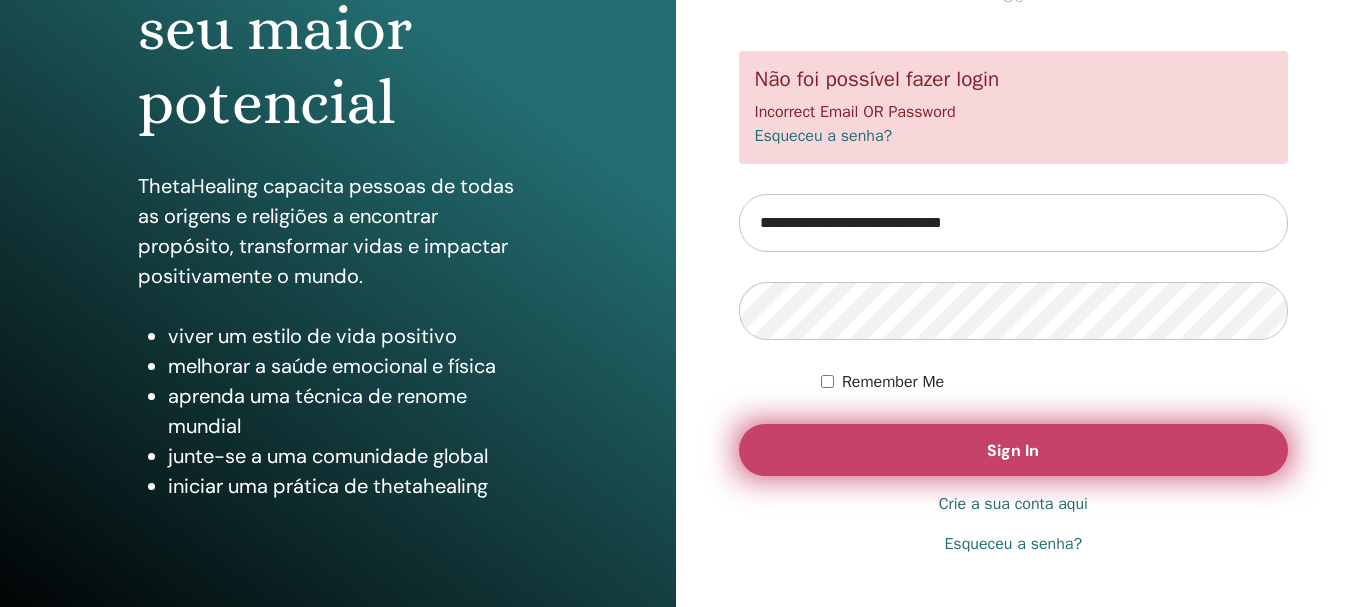 click on "Sign In" at bounding box center (1013, 450) 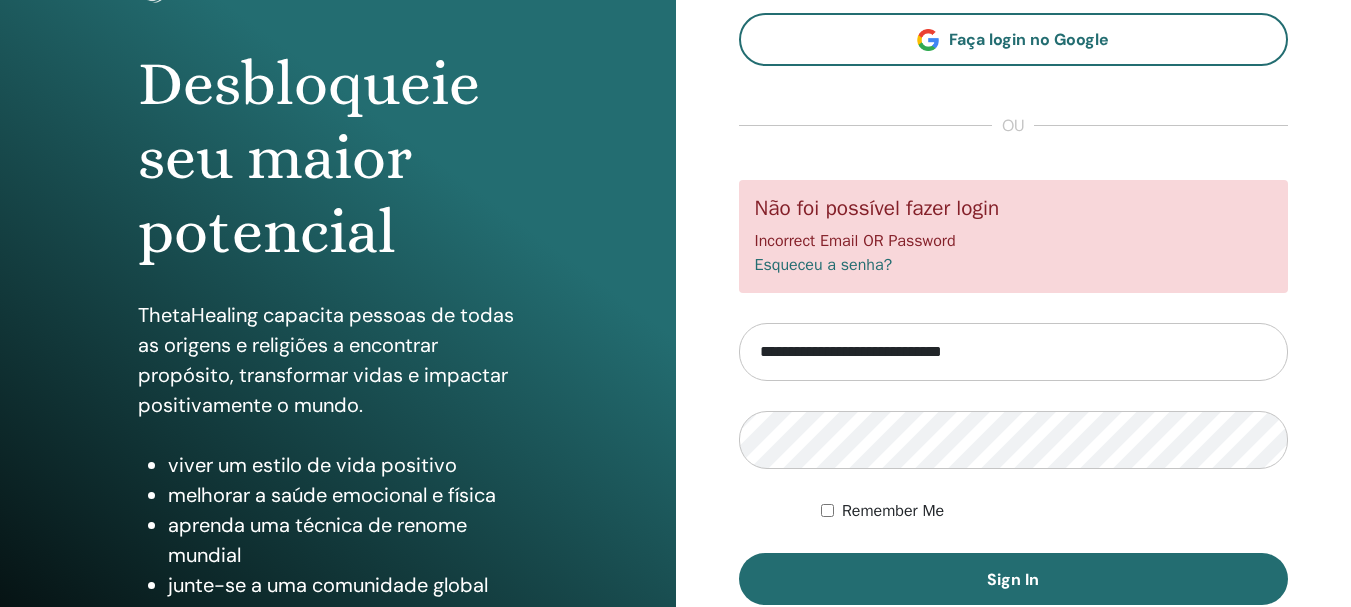 scroll, scrollTop: 200, scrollLeft: 0, axis: vertical 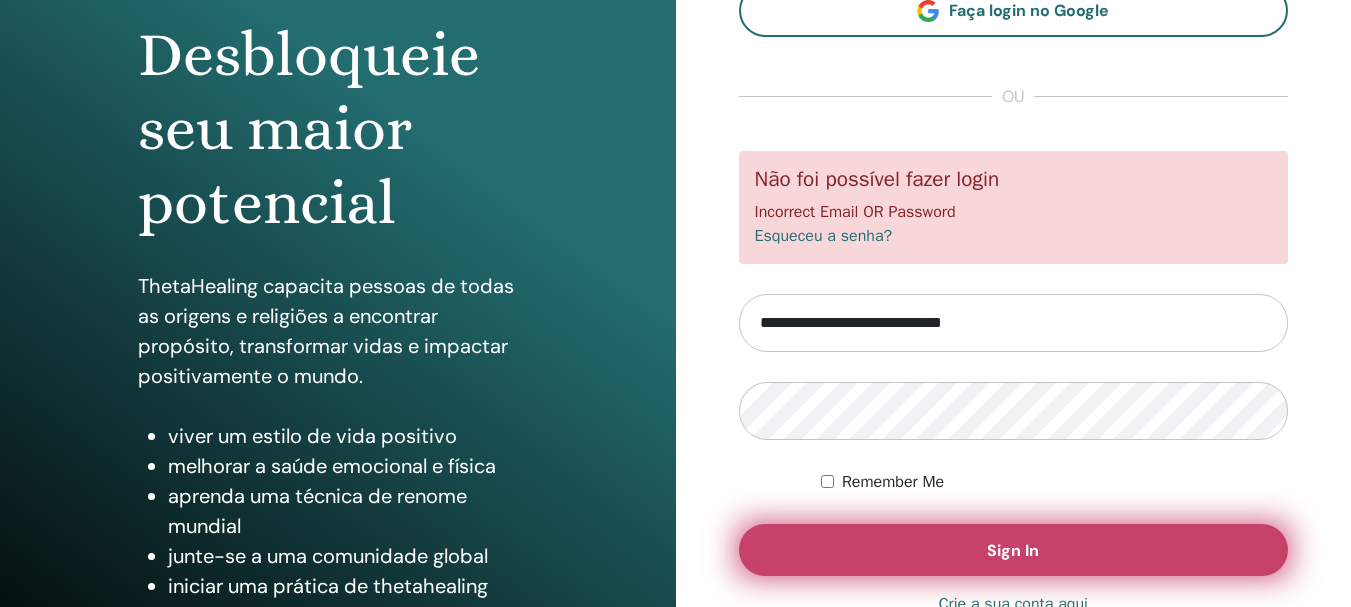 click on "Sign In" at bounding box center [1013, 550] 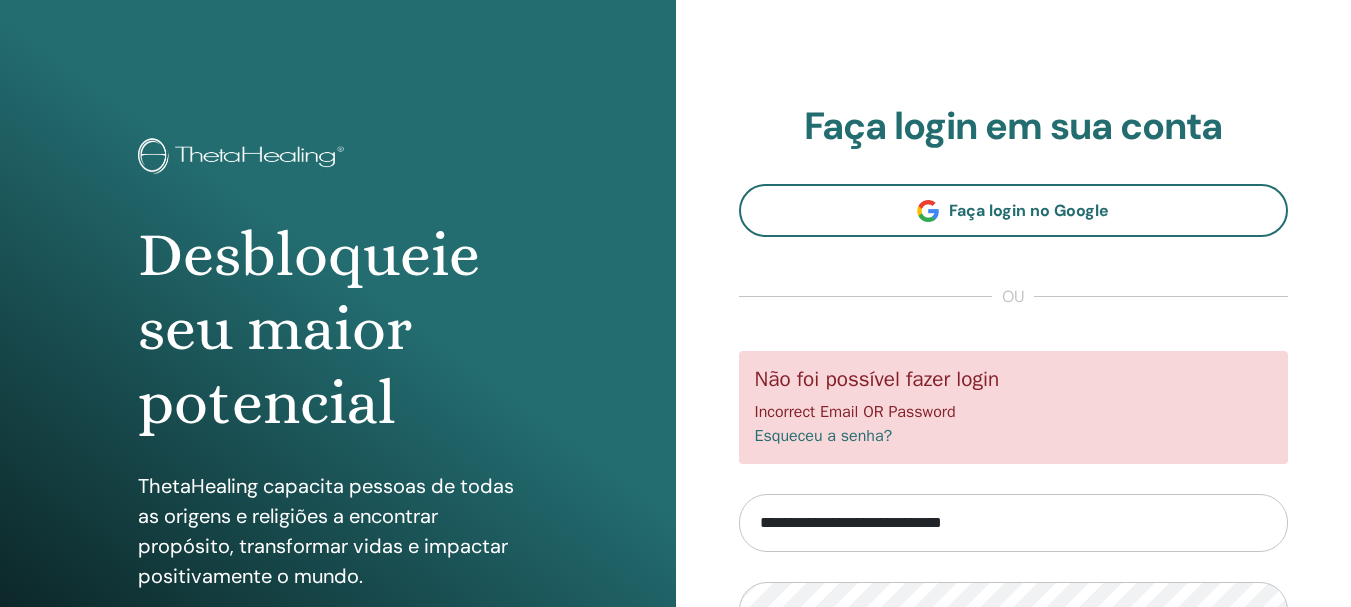 scroll, scrollTop: 0, scrollLeft: 0, axis: both 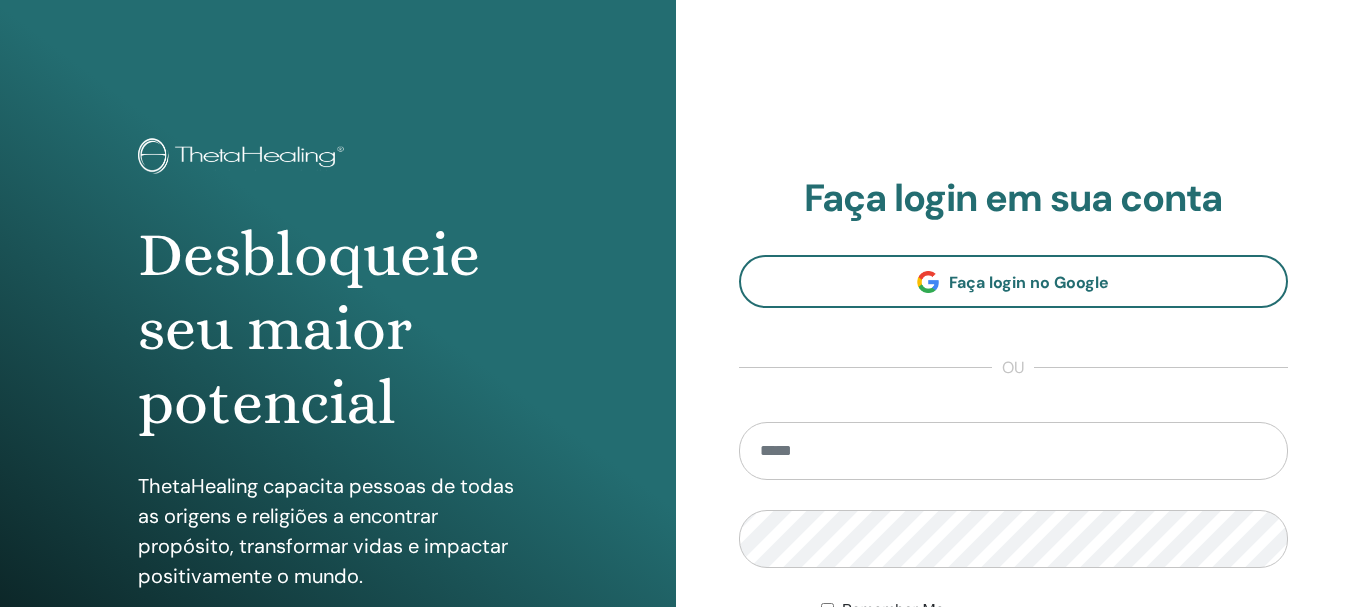 click at bounding box center [1014, 451] 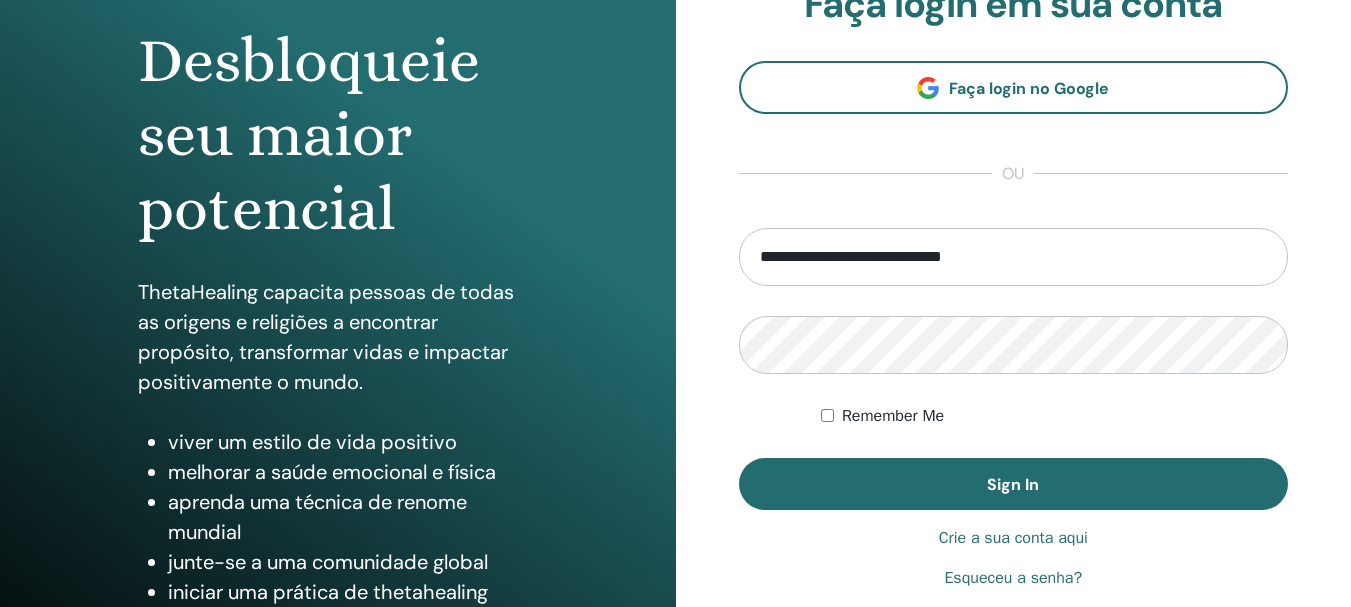 scroll, scrollTop: 200, scrollLeft: 0, axis: vertical 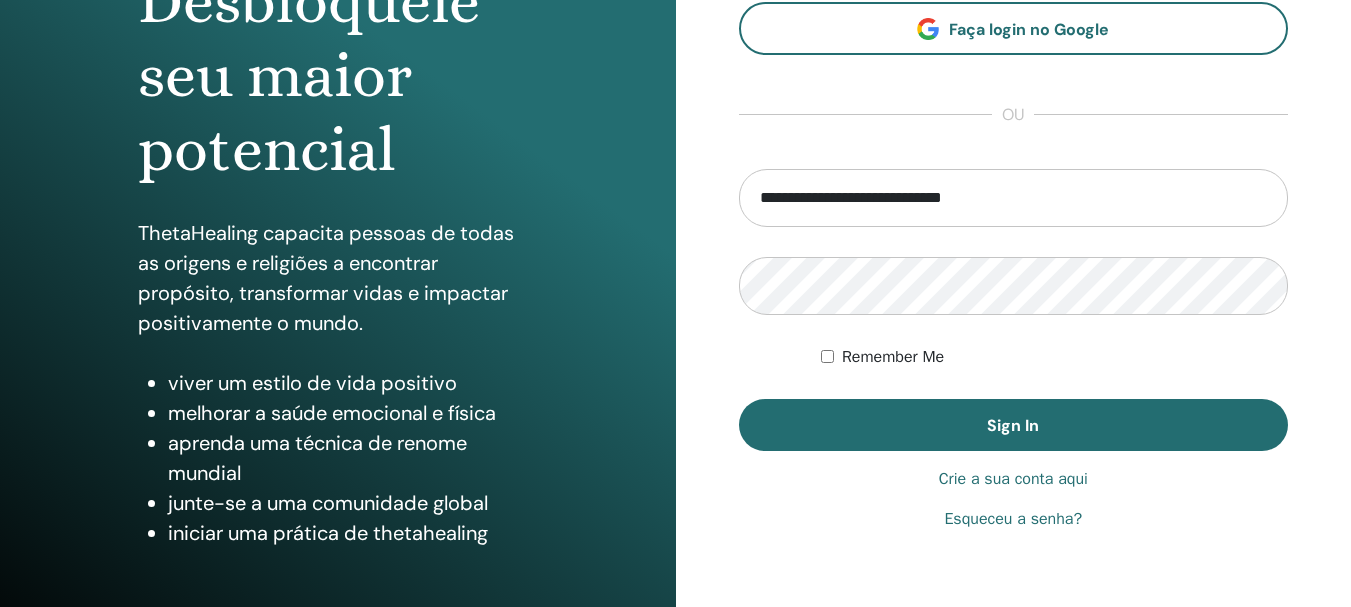 click on "Crie a sua conta aqui" at bounding box center [1013, 479] 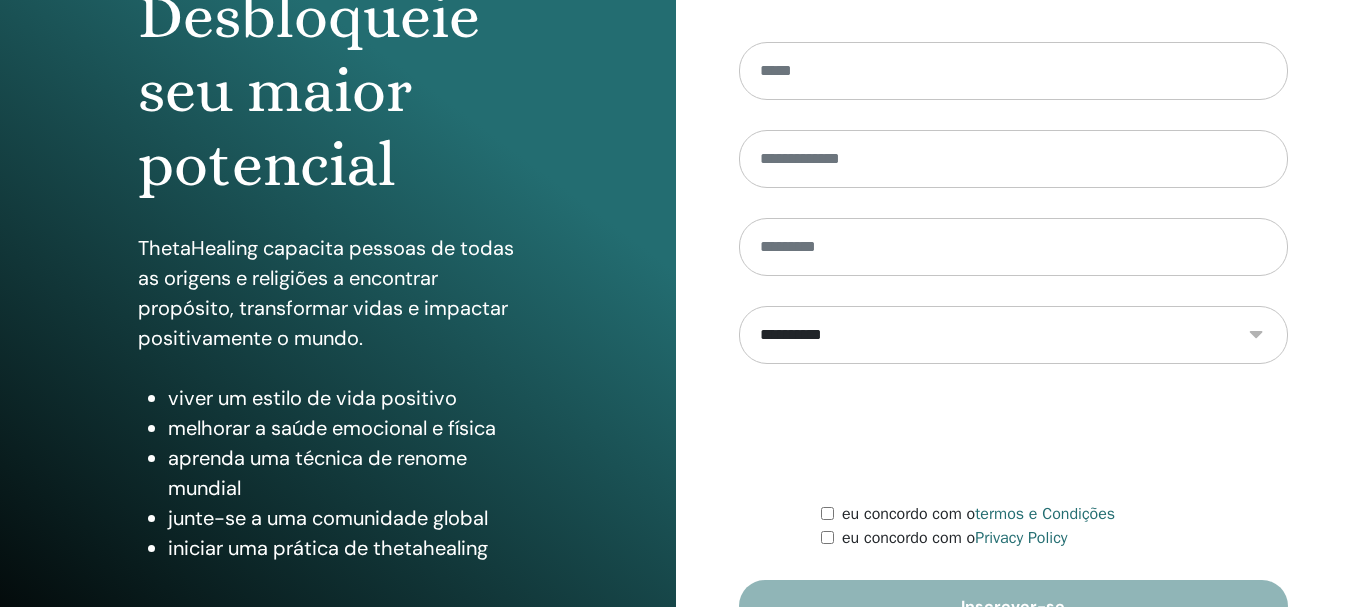 scroll, scrollTop: 300, scrollLeft: 0, axis: vertical 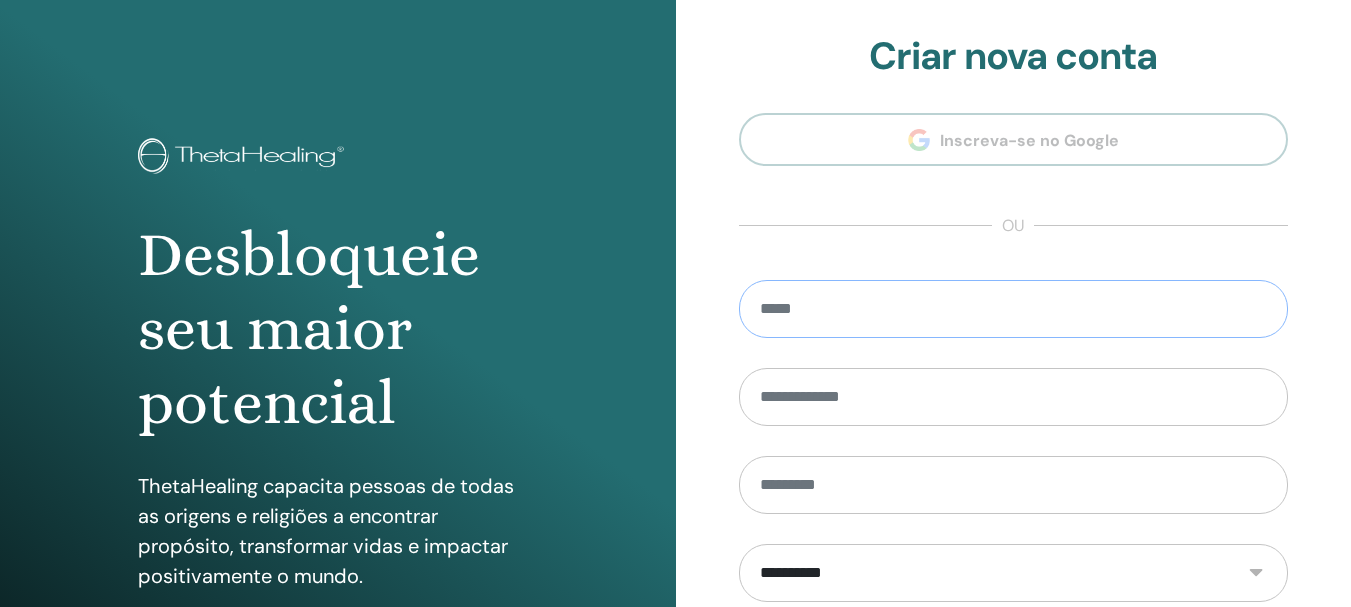 click at bounding box center (1014, 309) 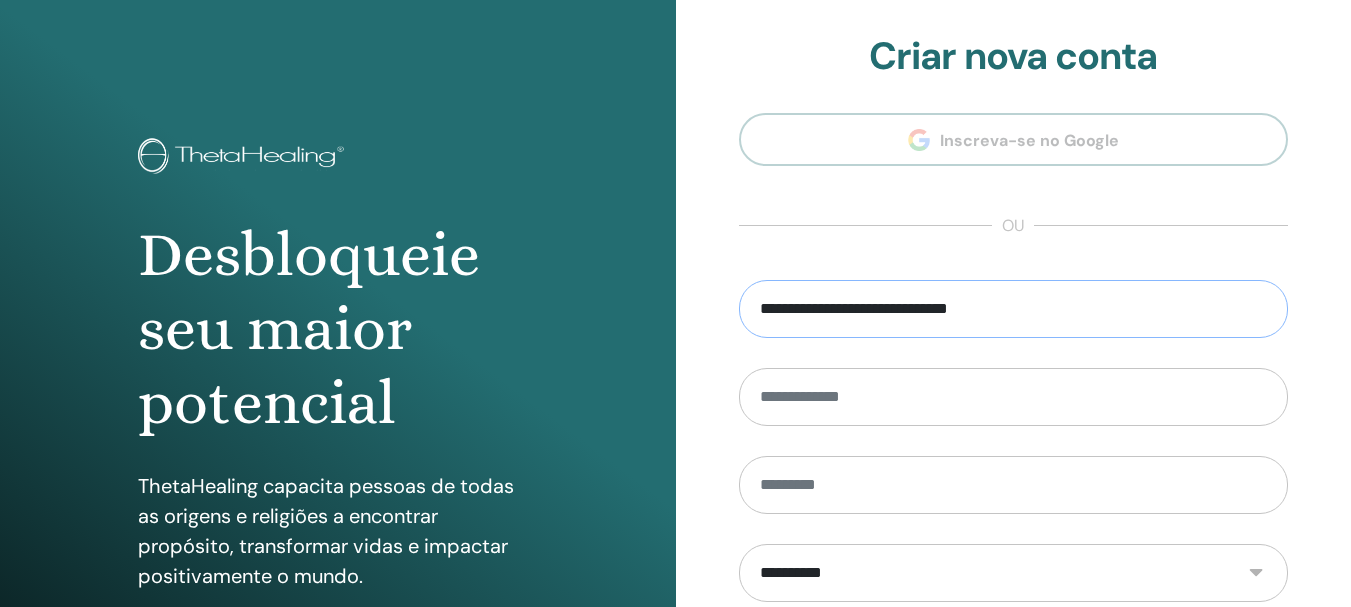 type on "**********" 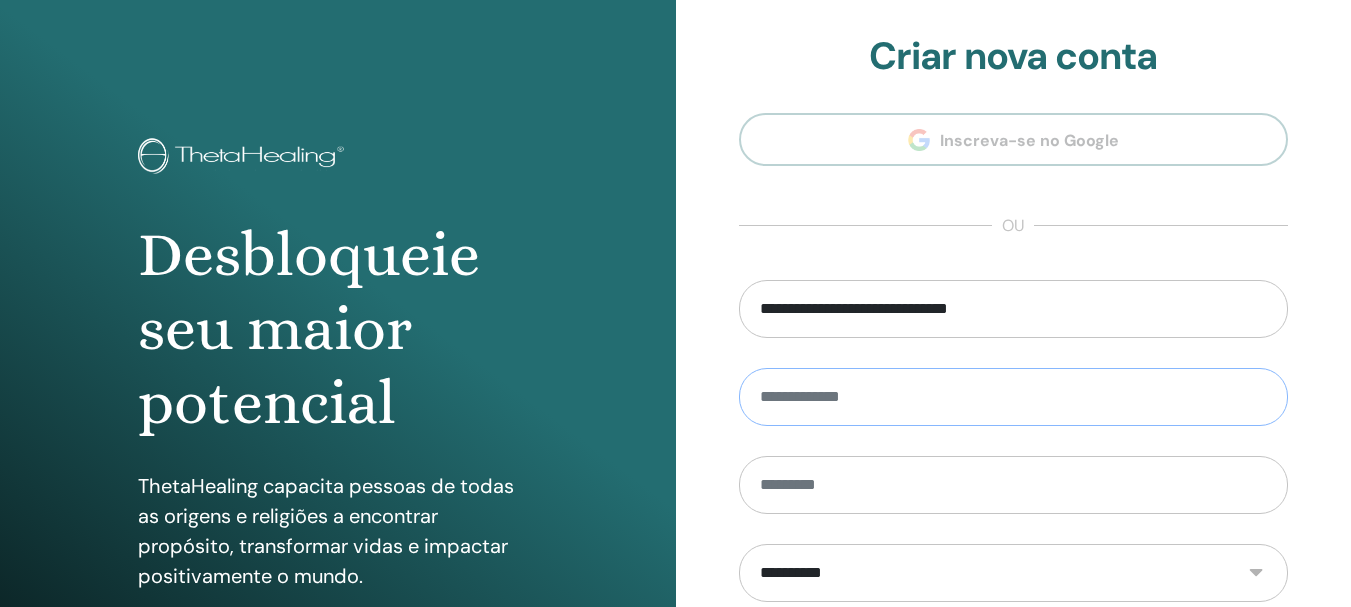 click at bounding box center (1014, 397) 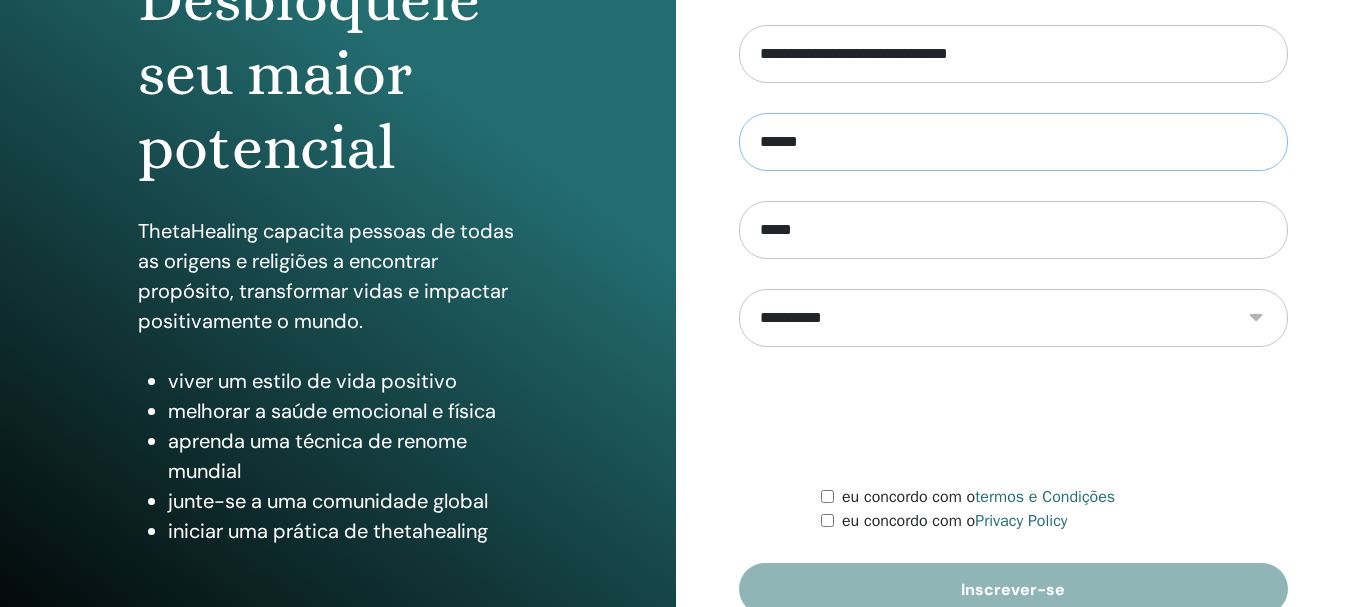 scroll, scrollTop: 300, scrollLeft: 0, axis: vertical 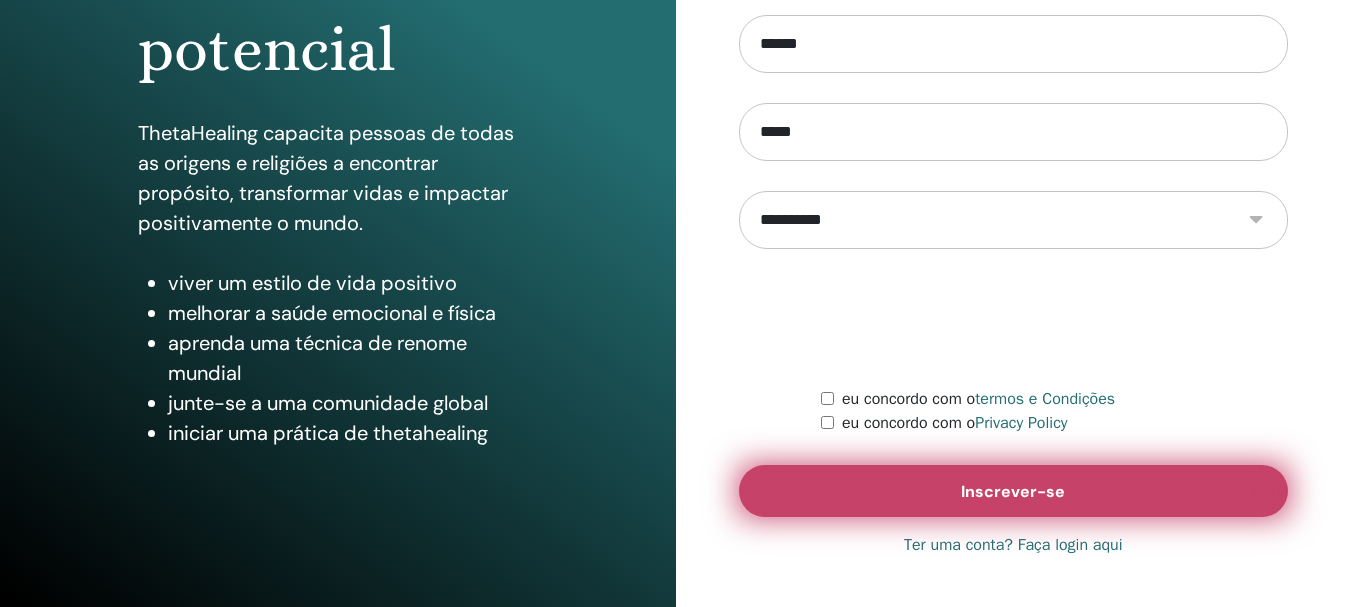 click on "Inscrever-se" at bounding box center (1013, 491) 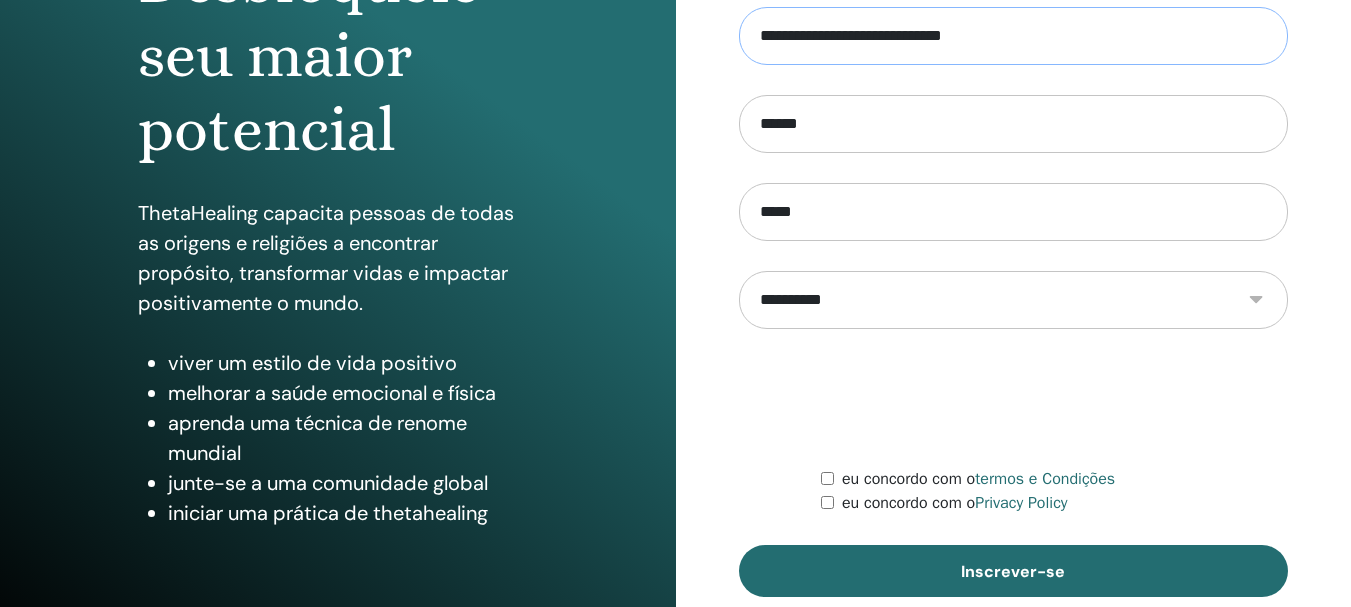 scroll, scrollTop: 353, scrollLeft: 0, axis: vertical 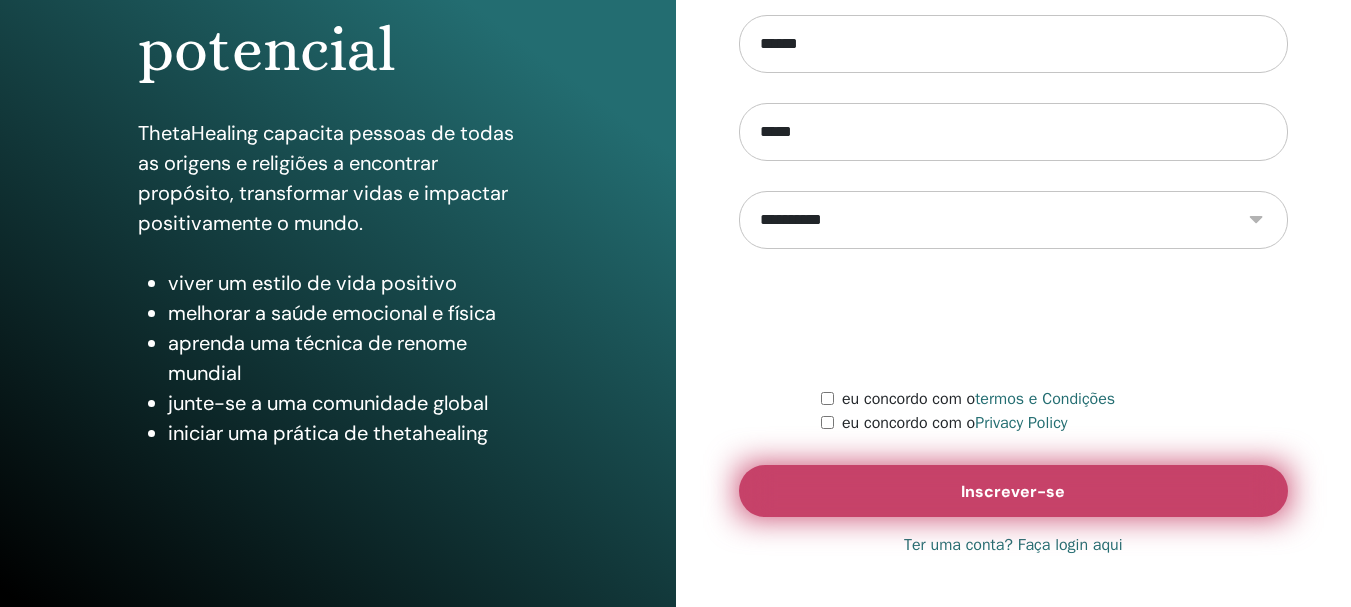 type on "**********" 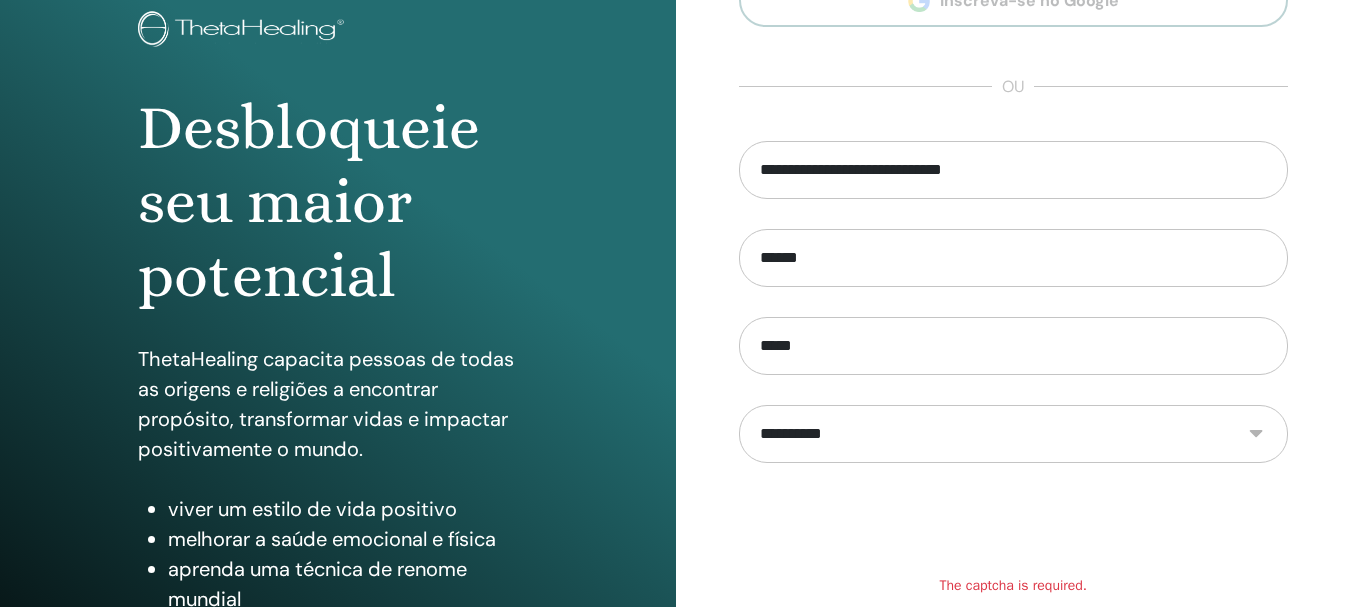 scroll, scrollTop: 300, scrollLeft: 0, axis: vertical 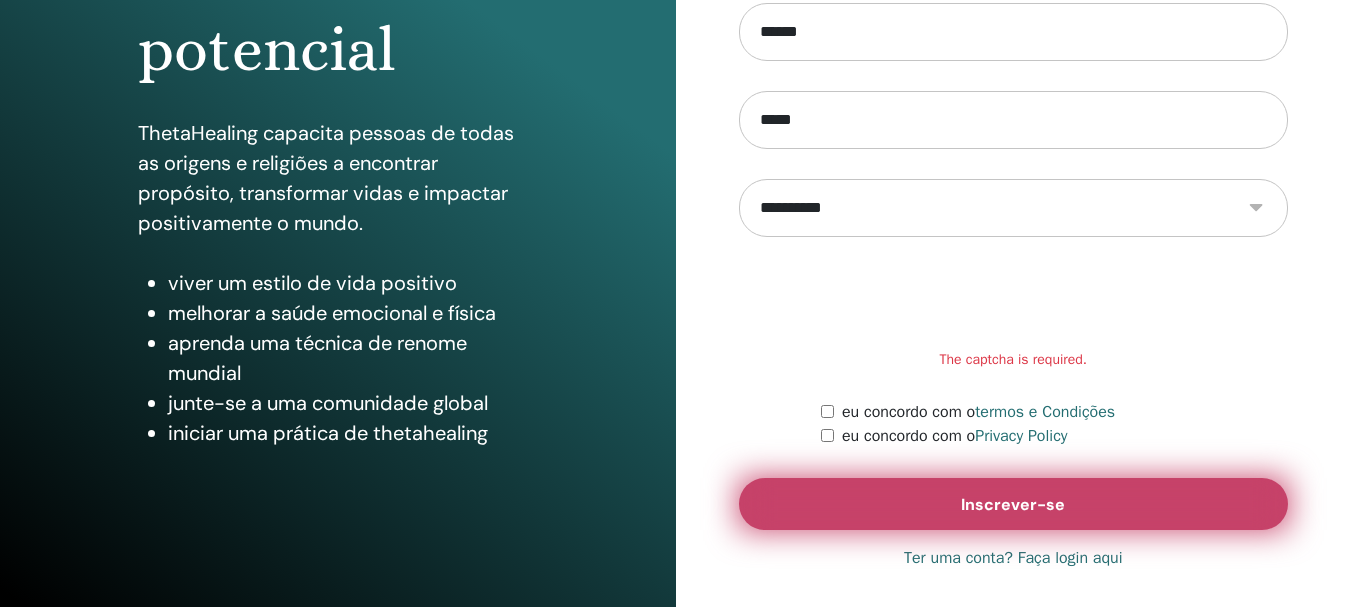 click on "Inscrever-se" at bounding box center [1013, 504] 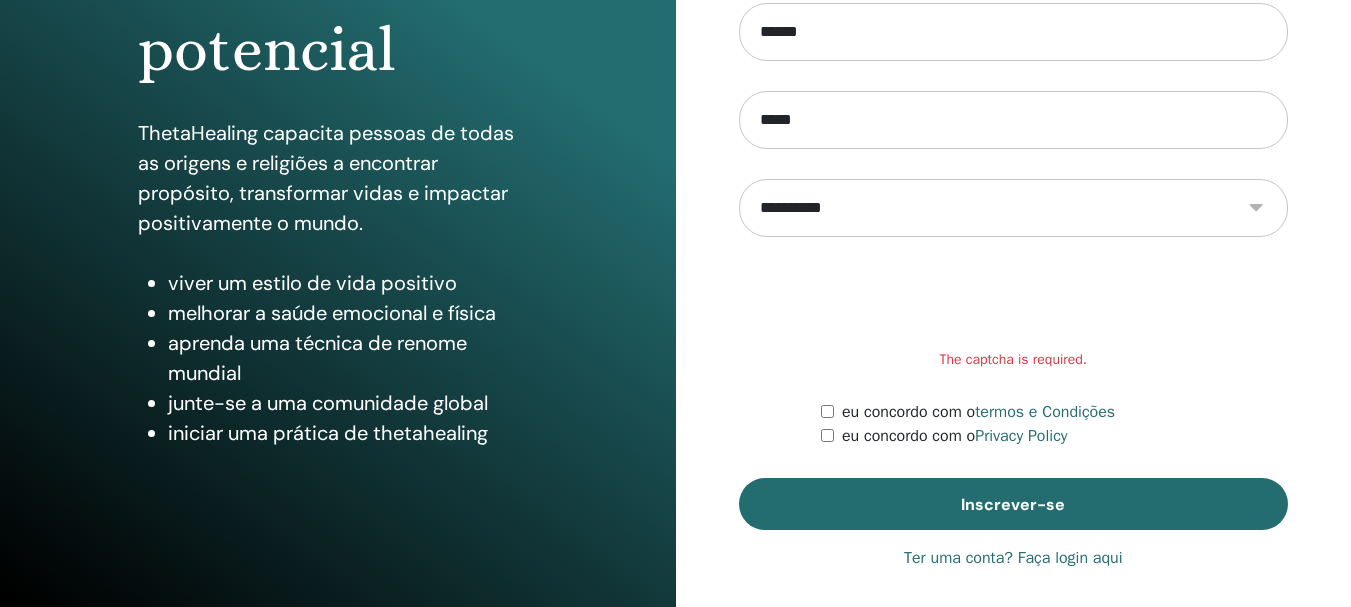 click on "Ter uma conta? Faça login aqui" at bounding box center [1013, 558] 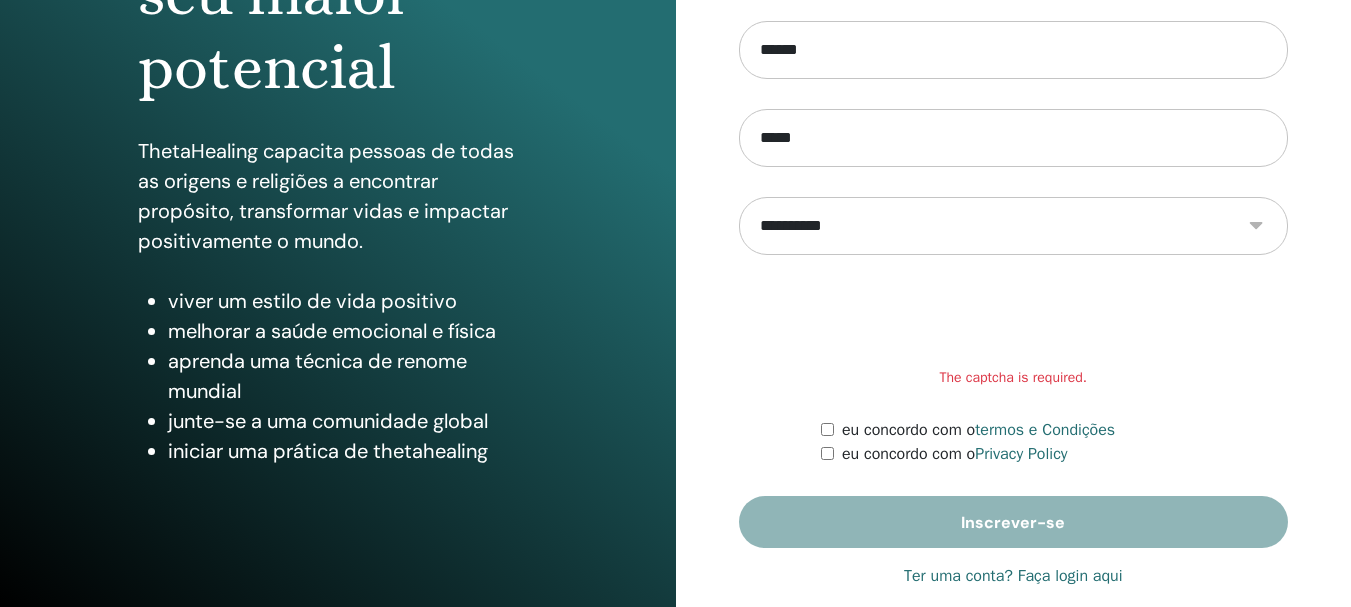 scroll, scrollTop: 353, scrollLeft: 0, axis: vertical 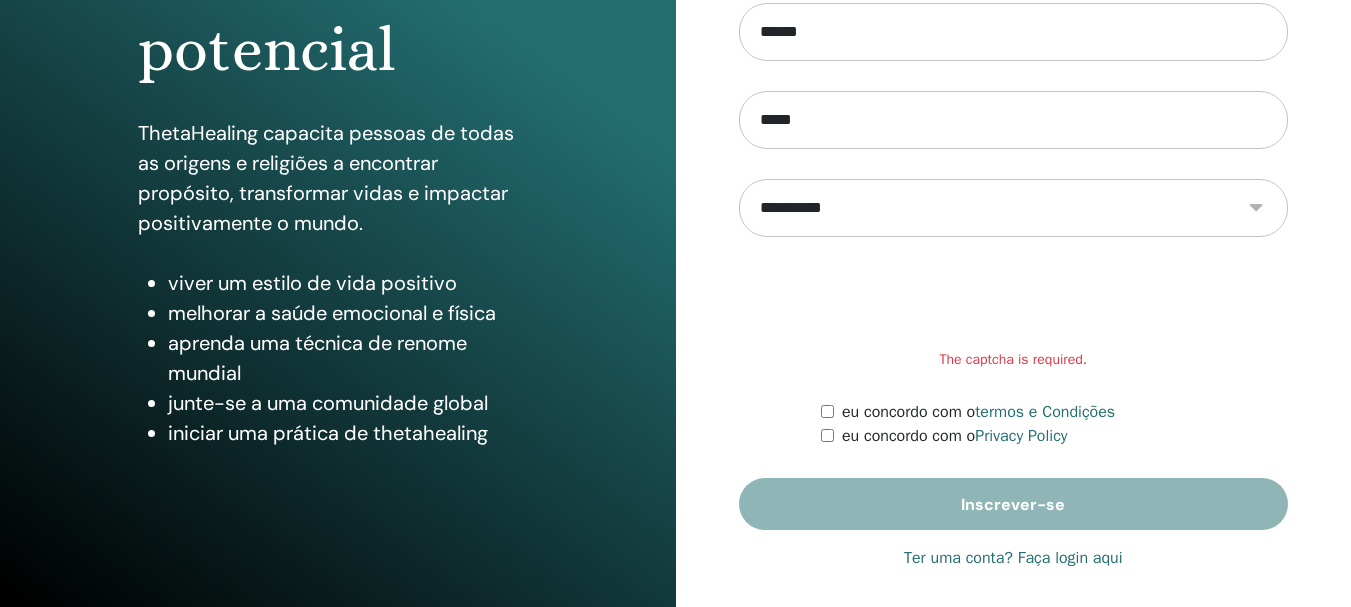 click on "Ter uma conta? Faça login aqui" at bounding box center [1013, 558] 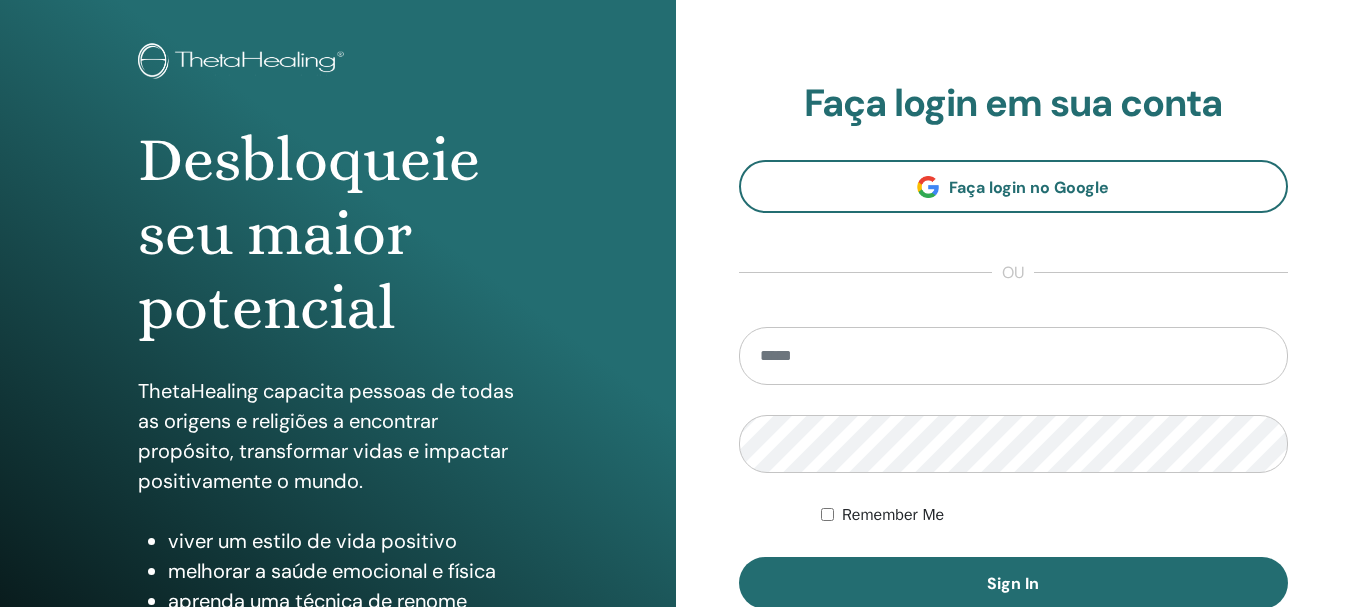 scroll, scrollTop: 0, scrollLeft: 0, axis: both 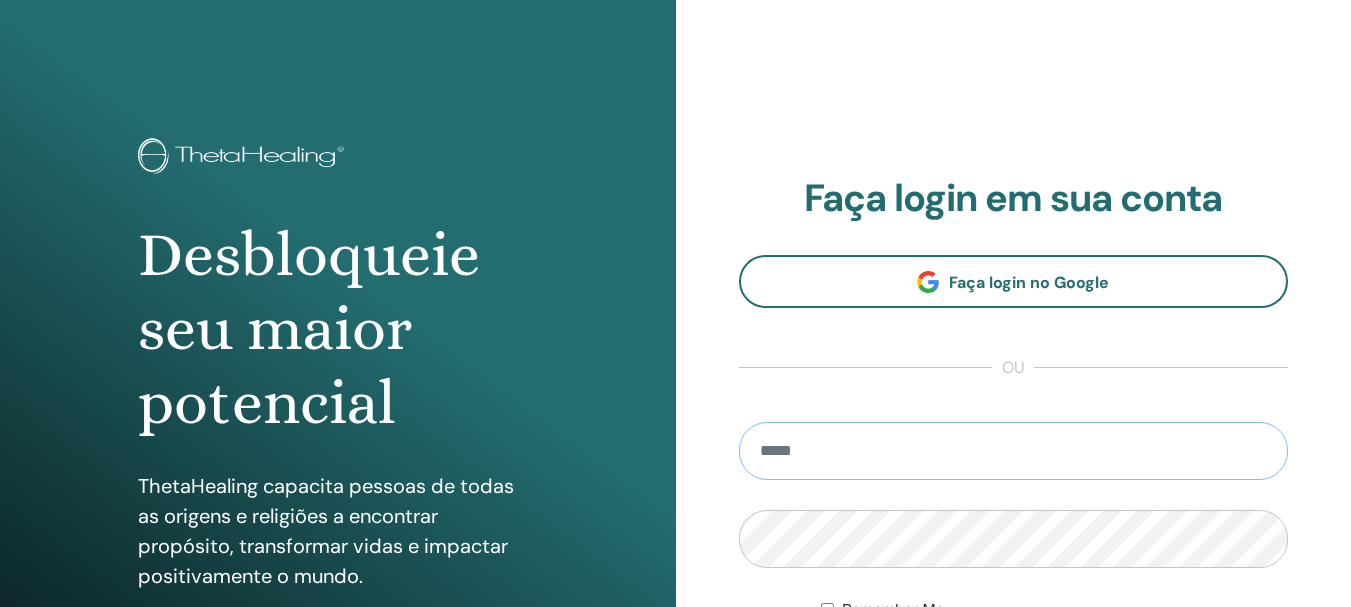 click at bounding box center [1014, 451] 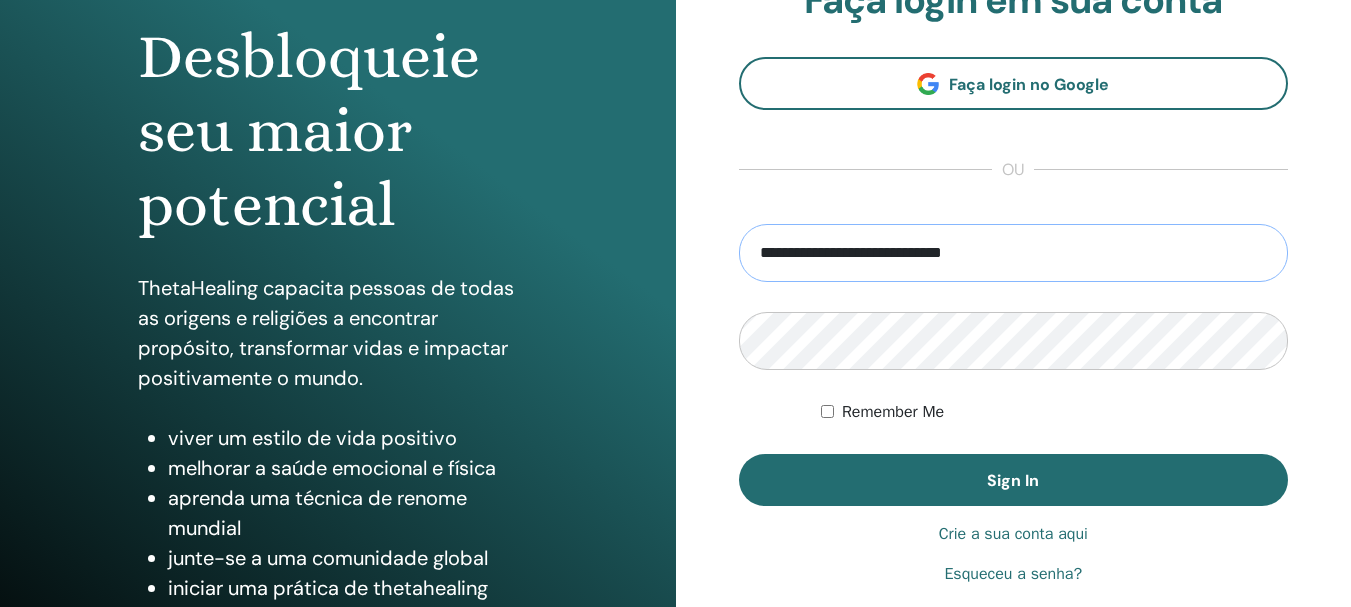 scroll, scrollTop: 200, scrollLeft: 0, axis: vertical 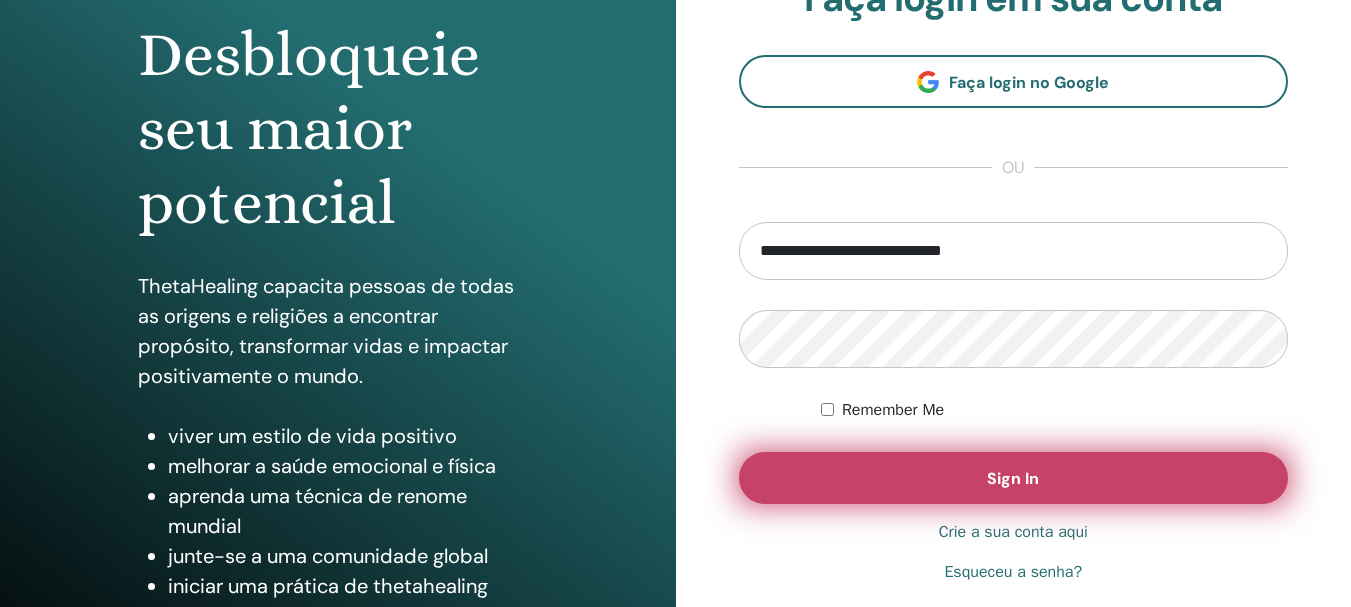 click on "Sign In" at bounding box center (1014, 478) 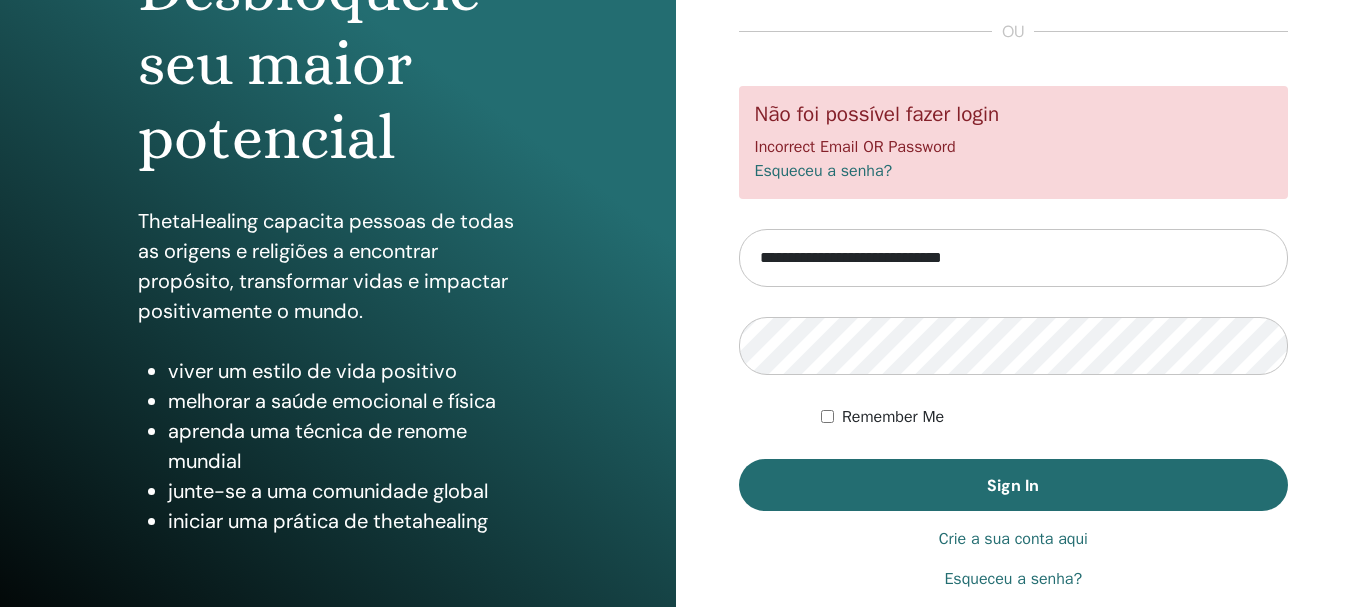 scroll, scrollTop: 300, scrollLeft: 0, axis: vertical 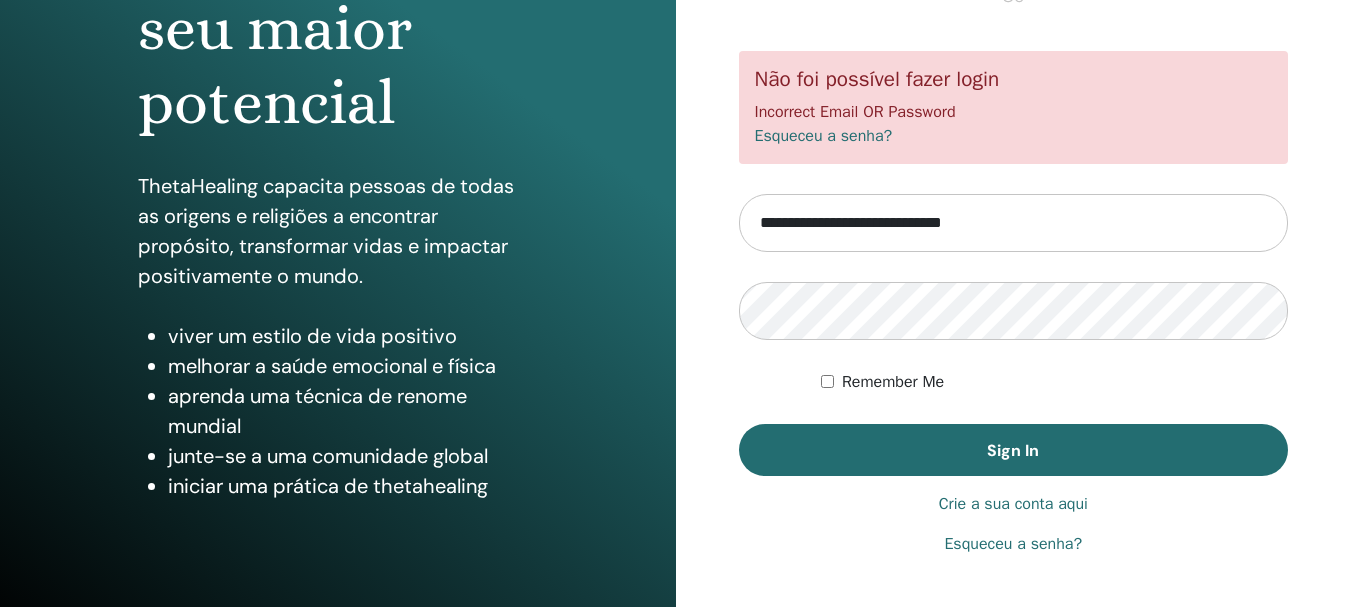 click on "Esqueceu a senha?" at bounding box center (1013, 544) 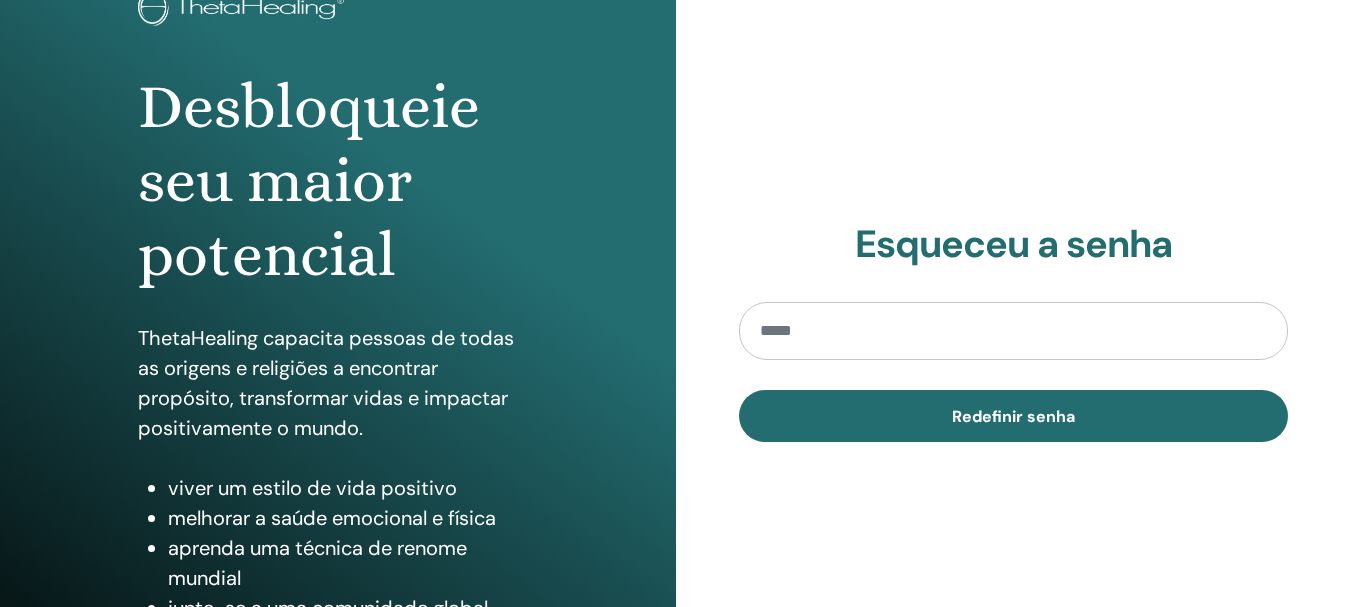 scroll, scrollTop: 200, scrollLeft: 0, axis: vertical 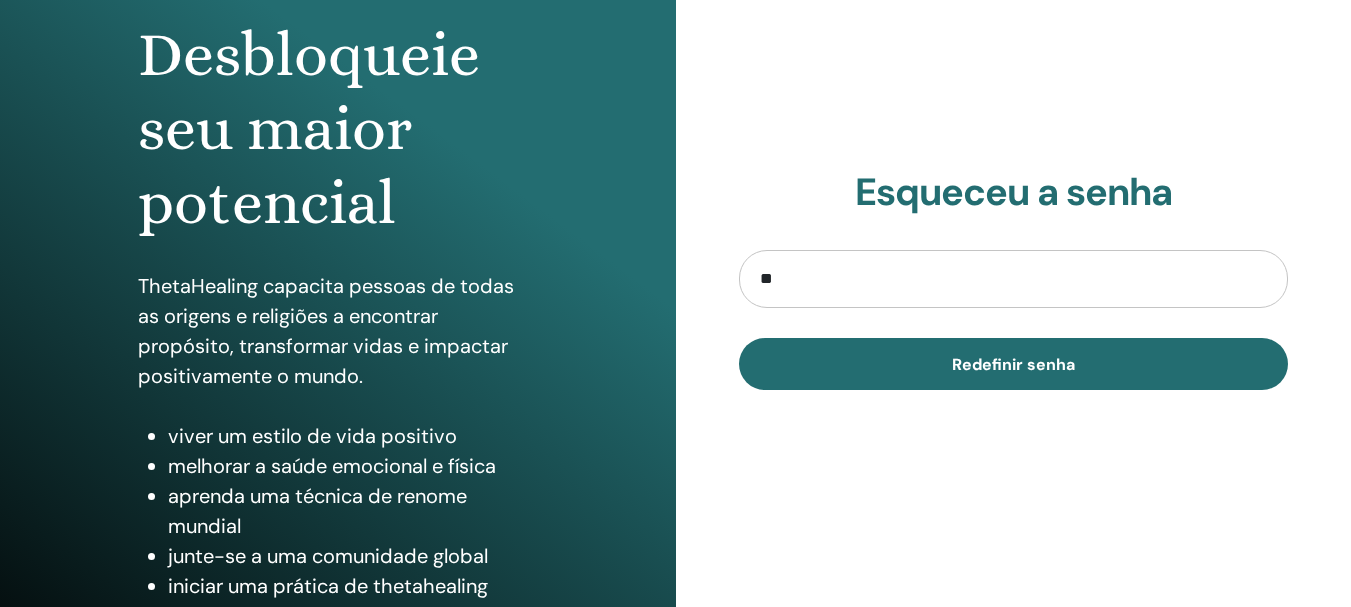 type on "**********" 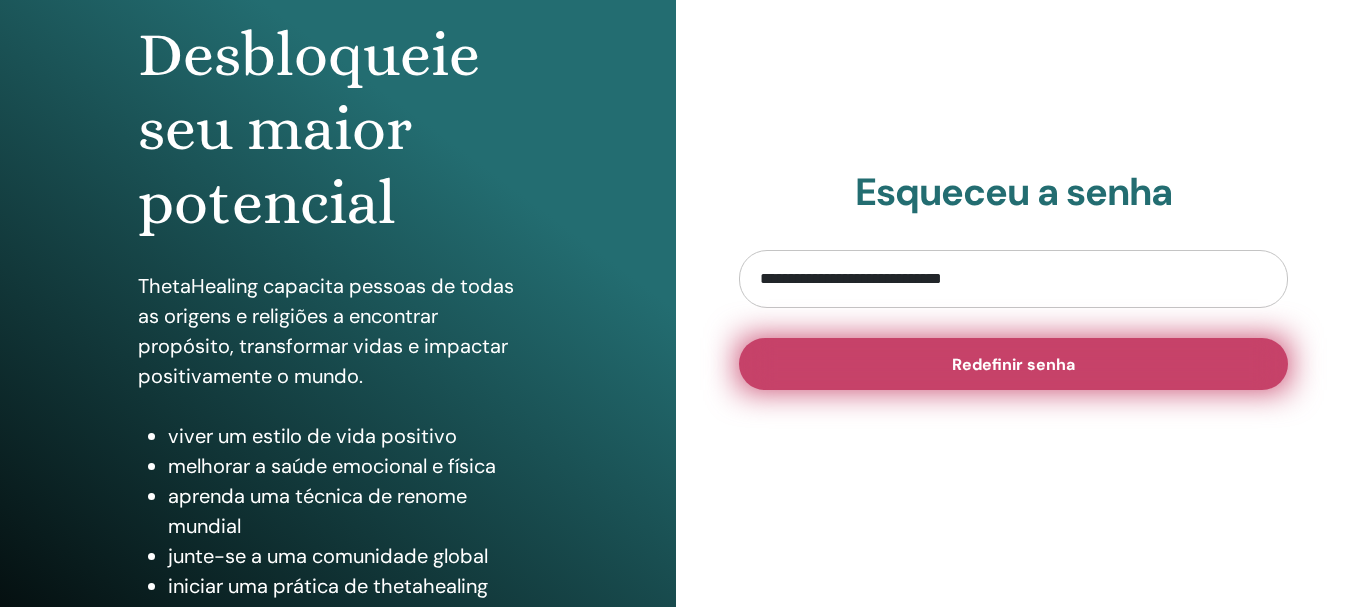 click on "Redefinir senha" at bounding box center [1013, 364] 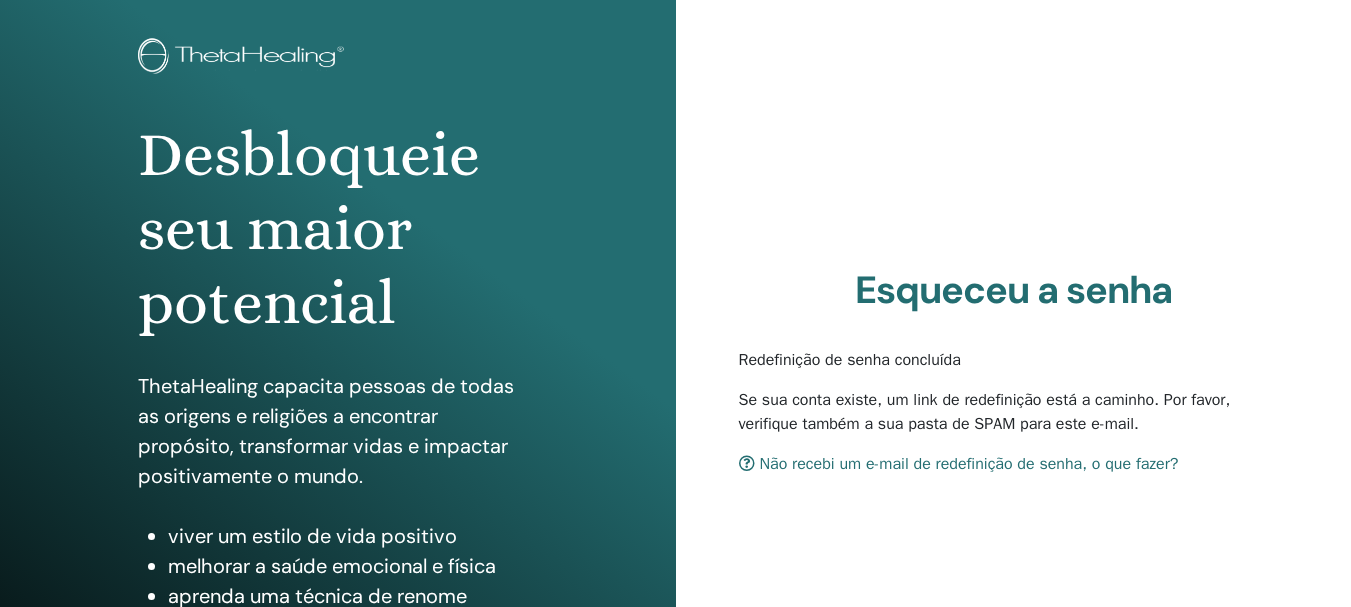 scroll, scrollTop: 200, scrollLeft: 0, axis: vertical 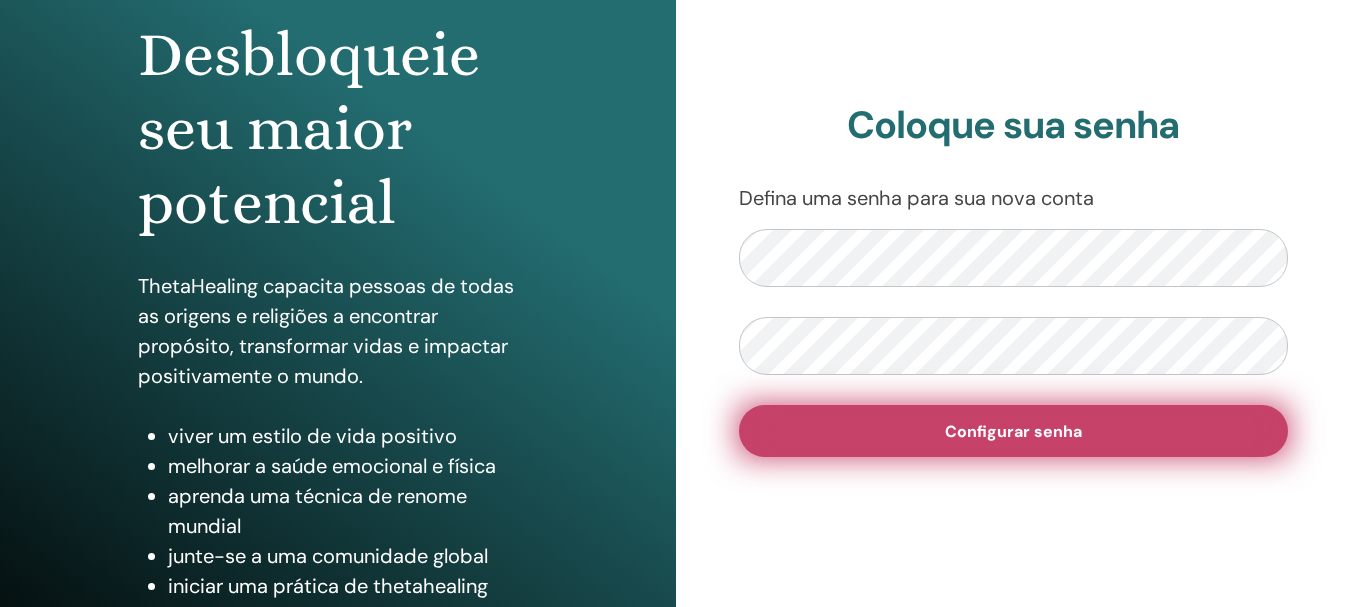 click on "Configurar senha" at bounding box center (1013, 431) 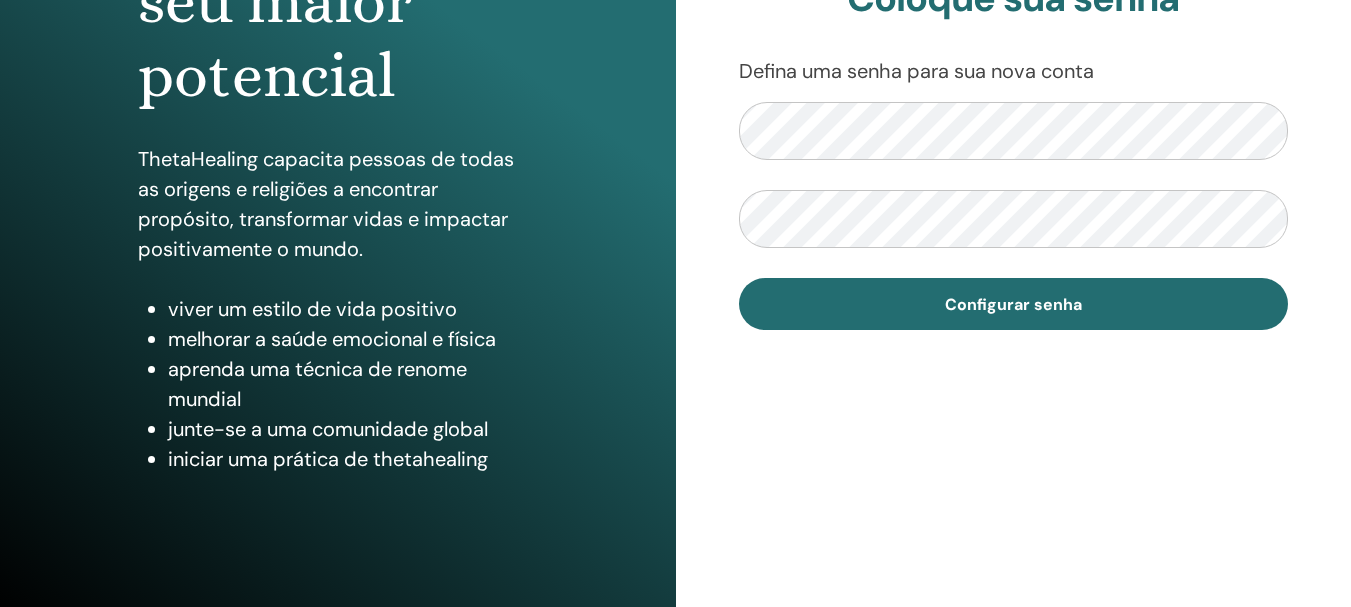 scroll, scrollTop: 353, scrollLeft: 0, axis: vertical 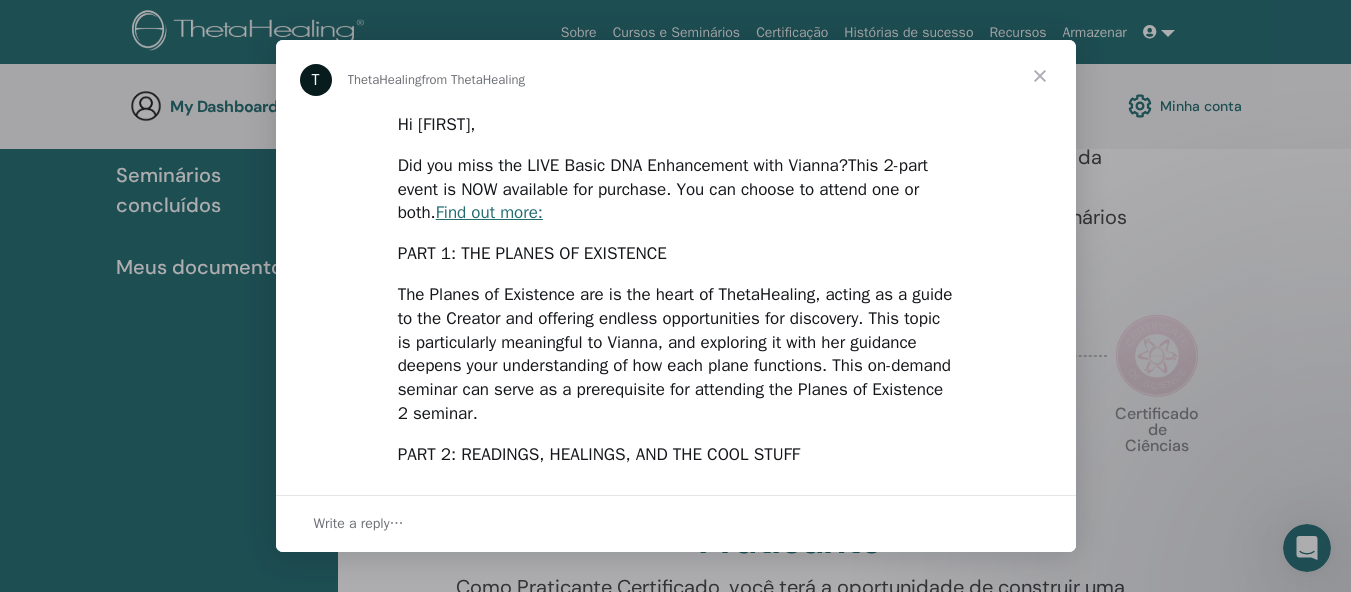 click at bounding box center [1040, 76] 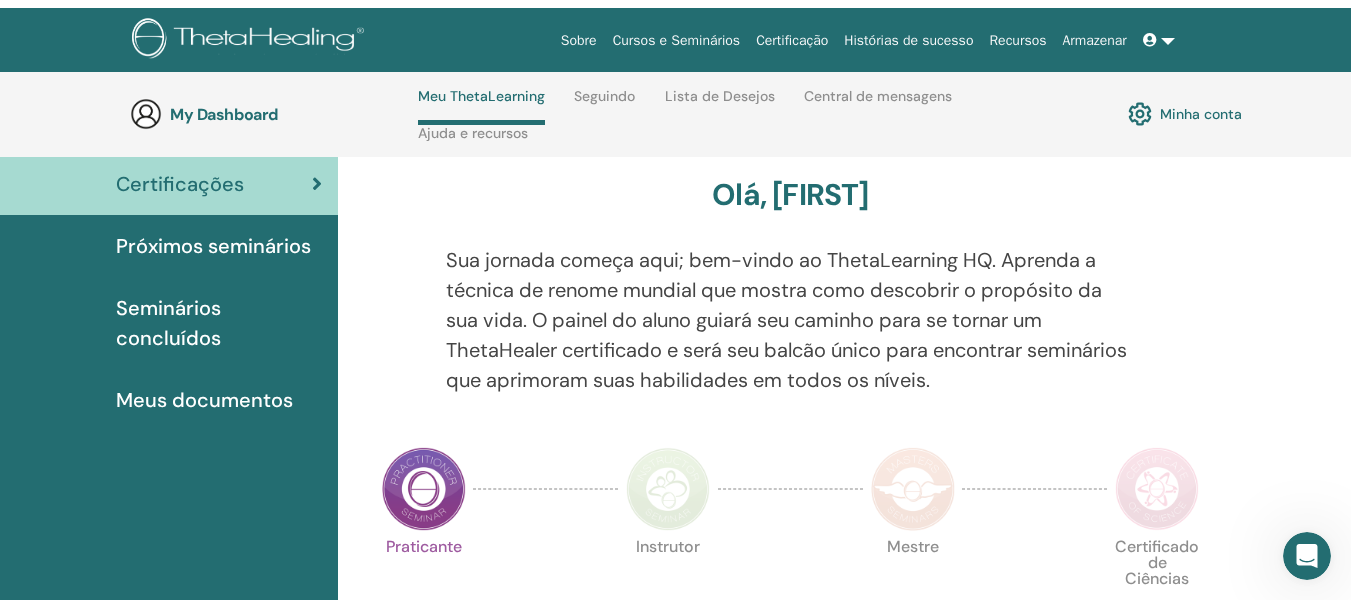 scroll, scrollTop: 0, scrollLeft: 0, axis: both 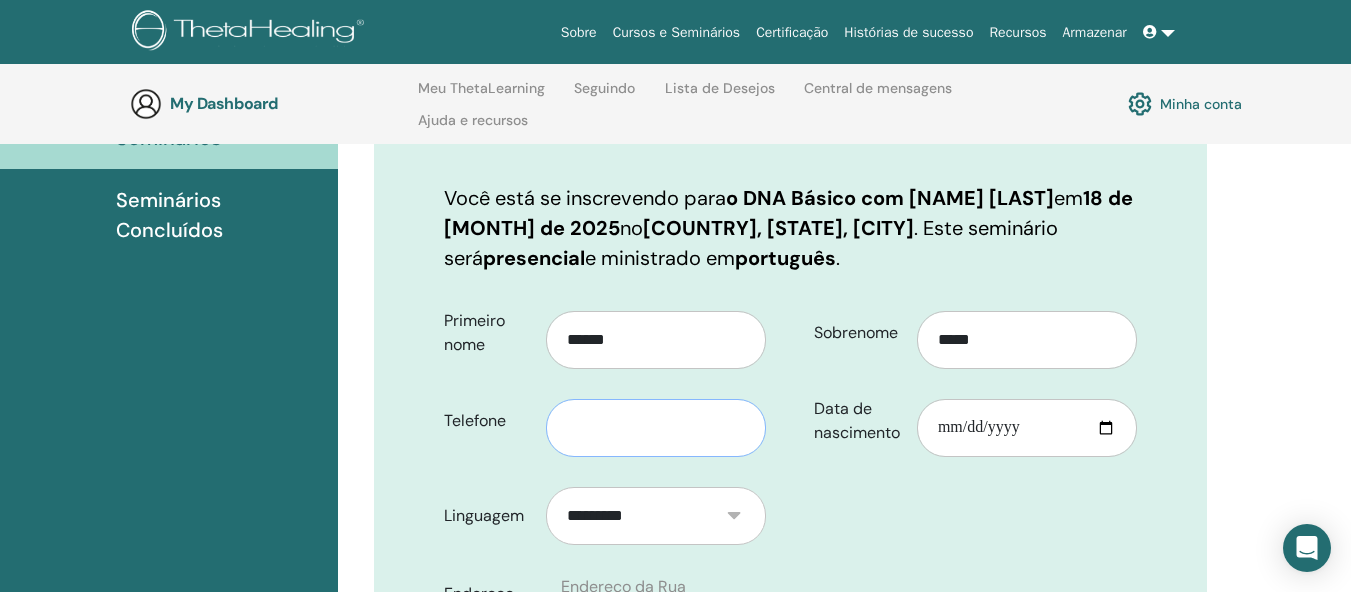 click at bounding box center (656, 428) 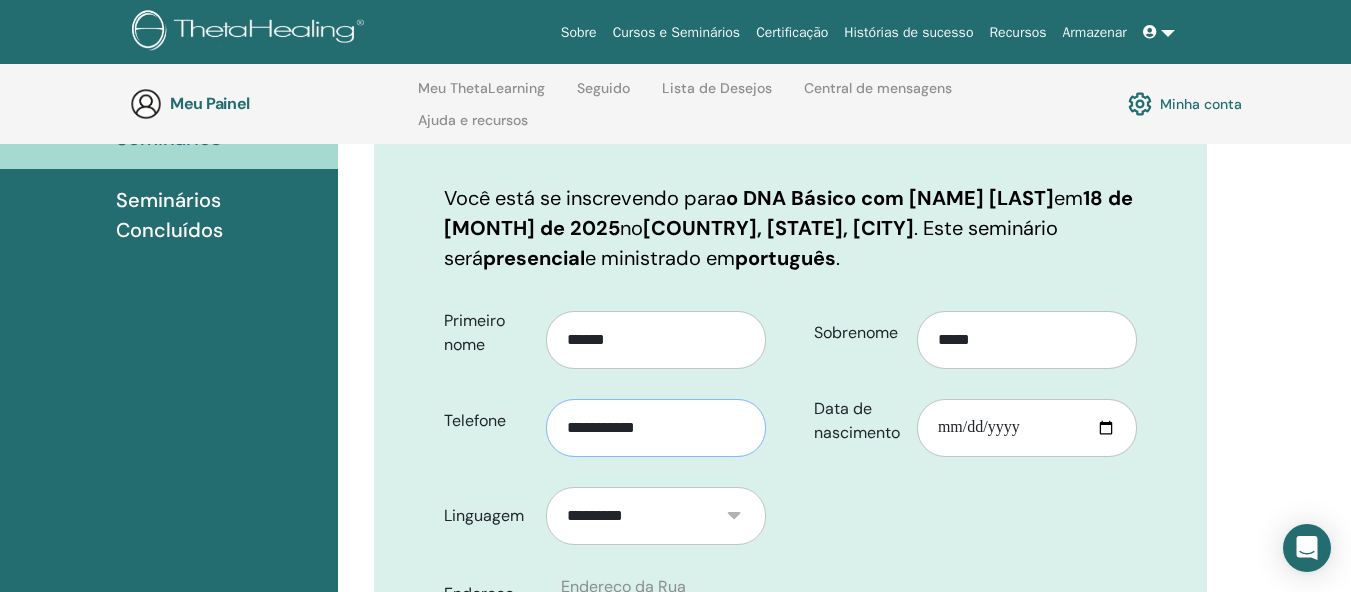 type on "**********" 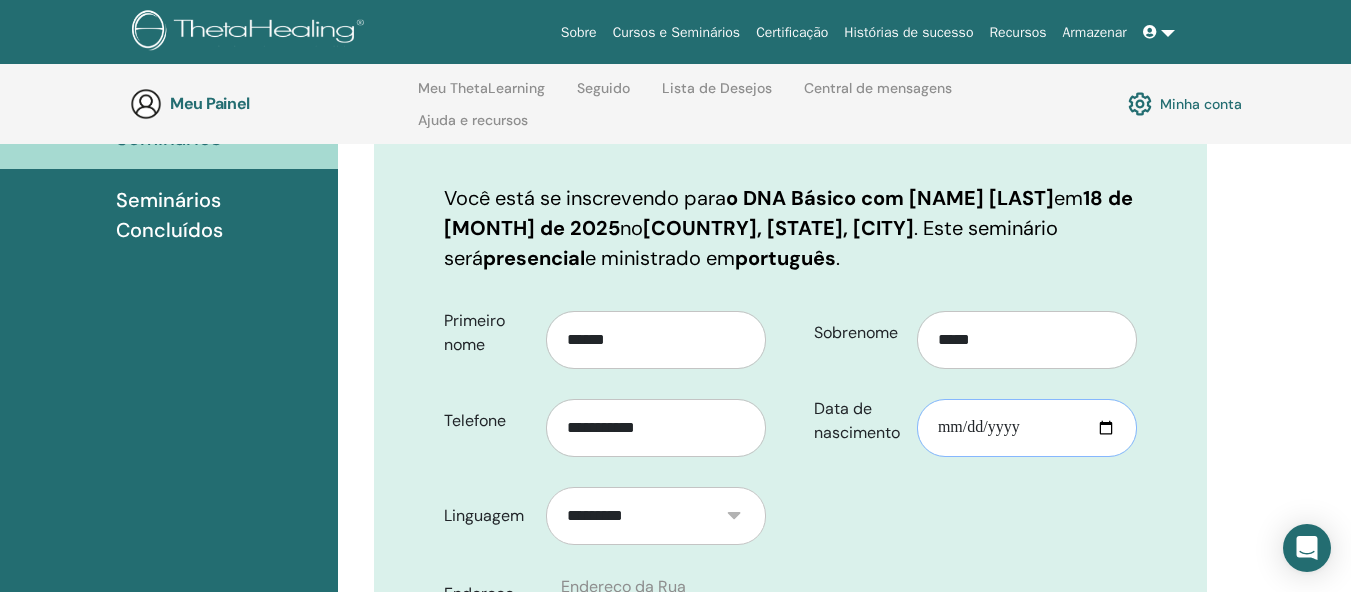click on "Data de nascimento" at bounding box center [1027, 428] 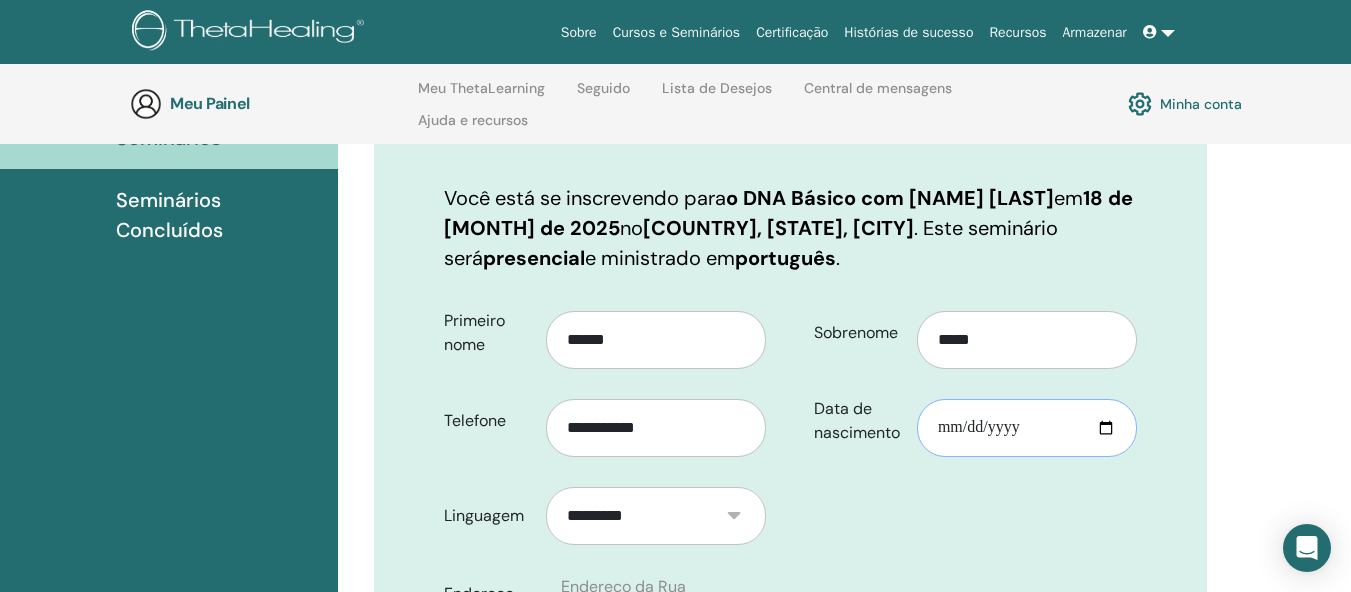 type on "**********" 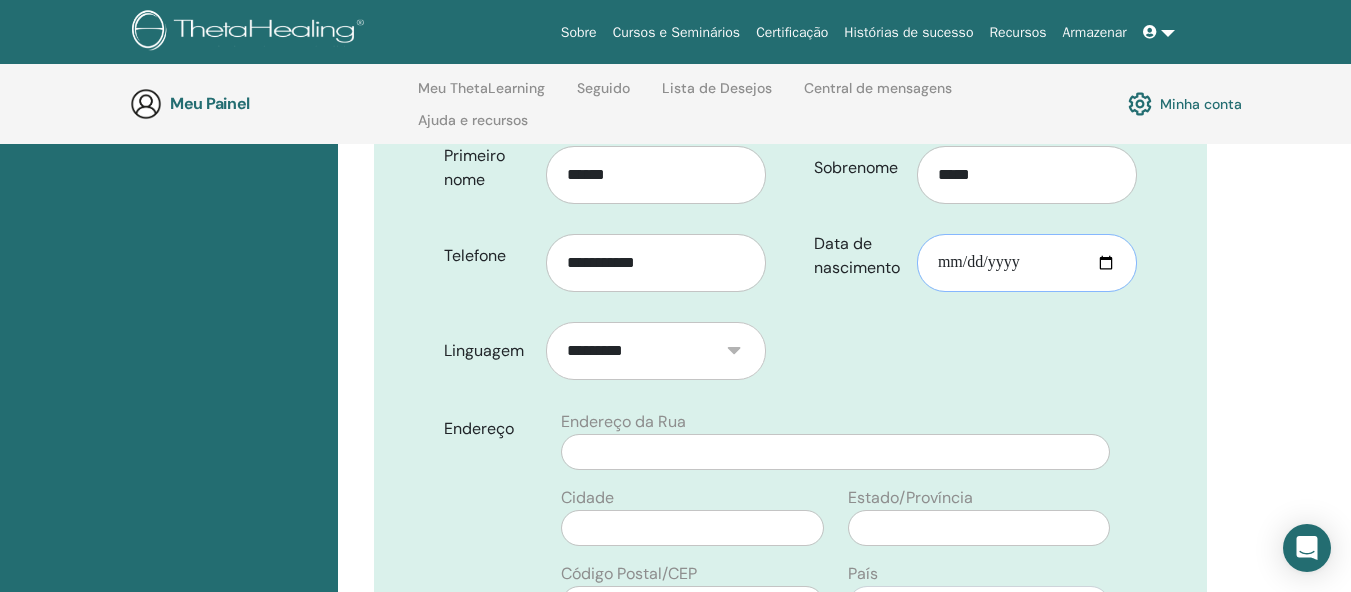 scroll, scrollTop: 480, scrollLeft: 0, axis: vertical 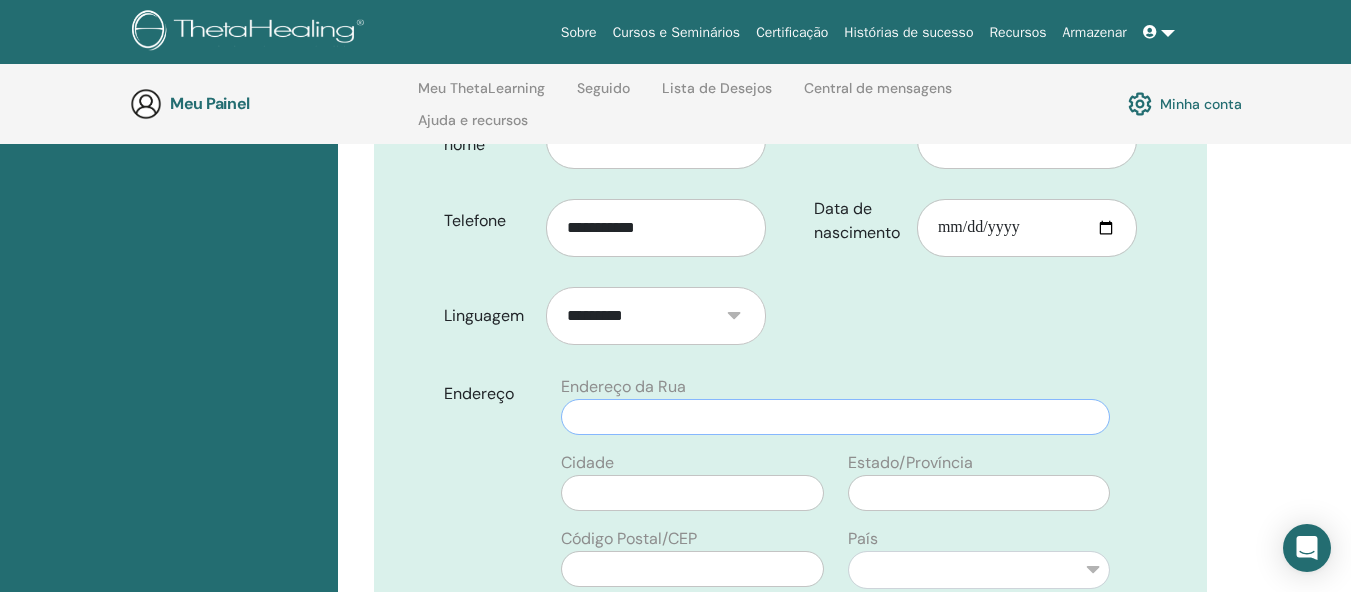 click at bounding box center [835, 417] 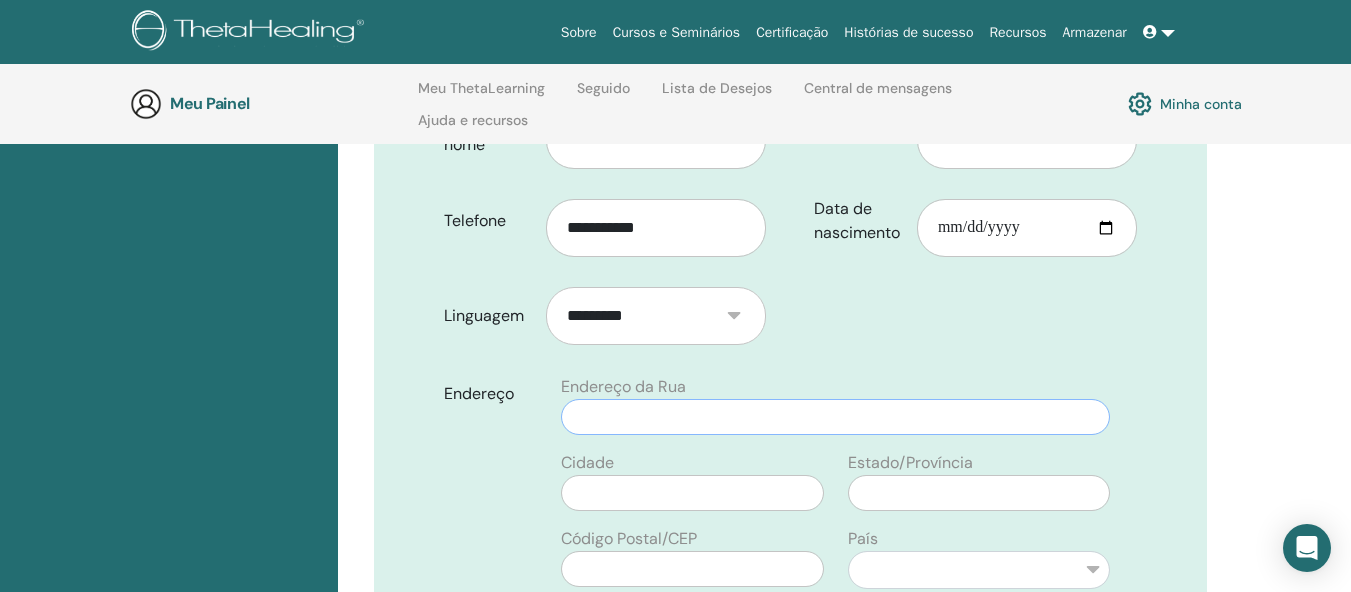 type on "**********" 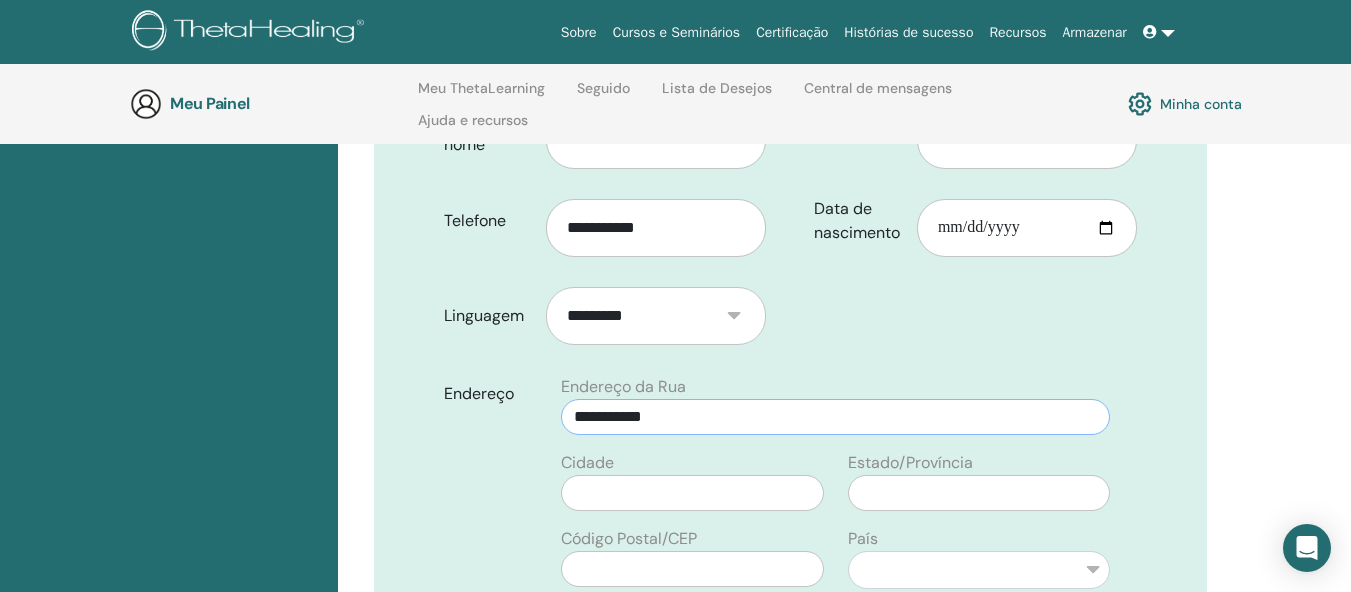 type on "**********" 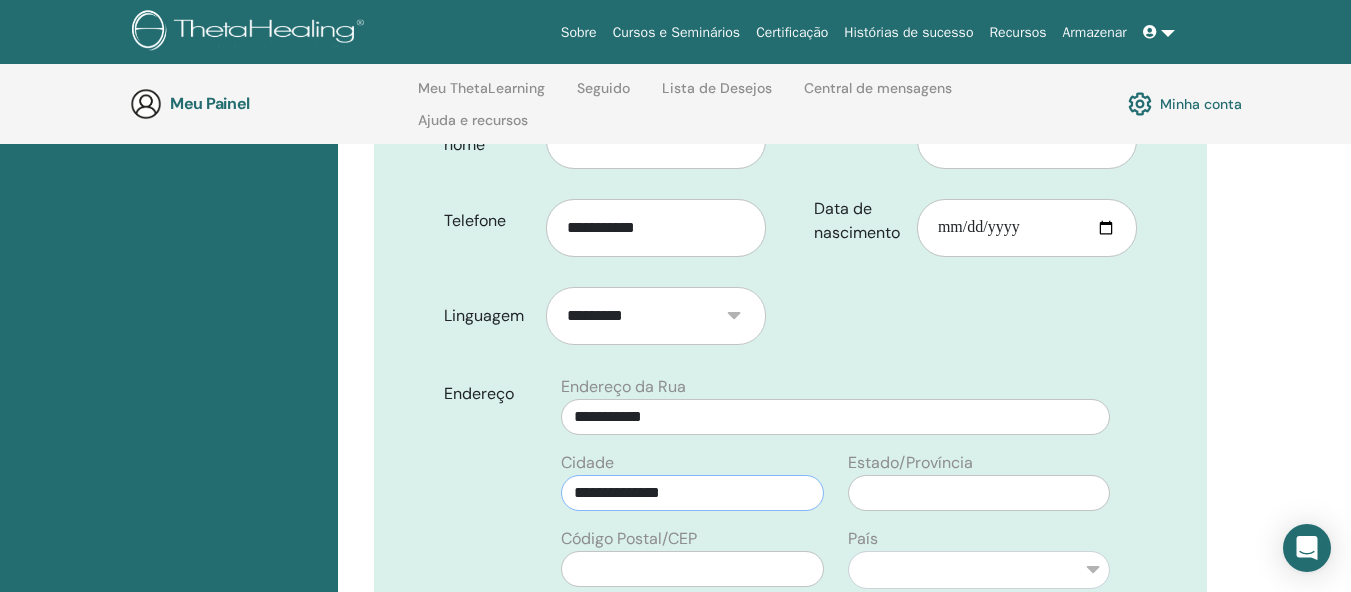 type on "********" 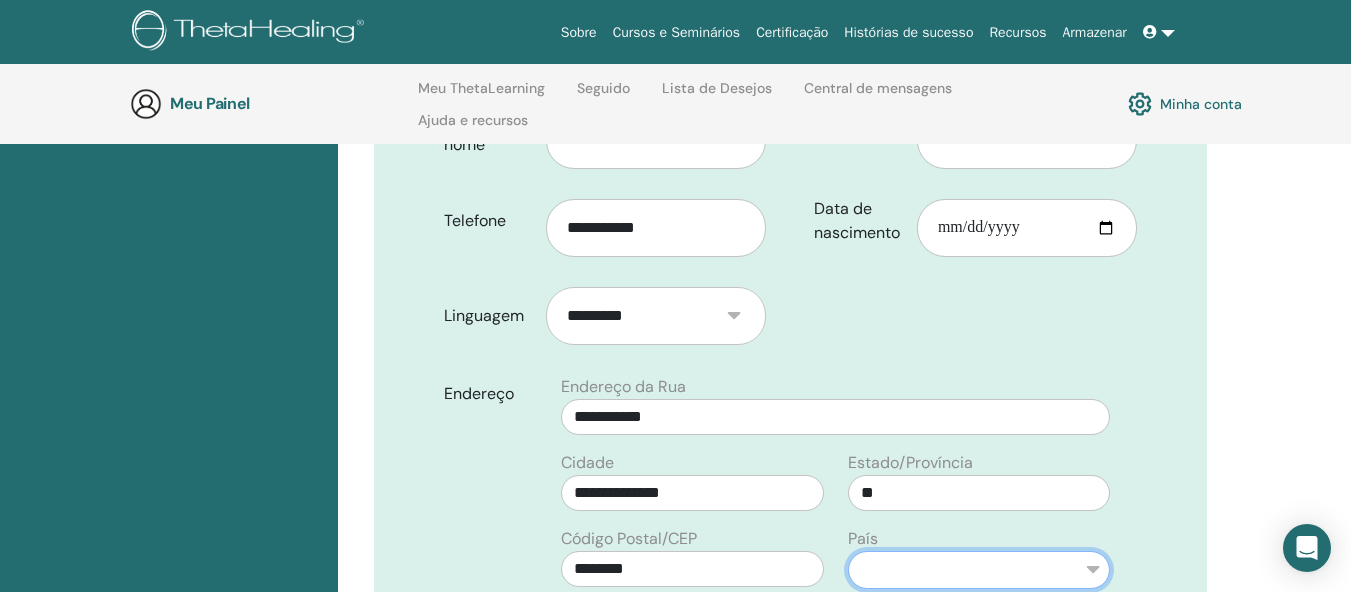 select on "**" 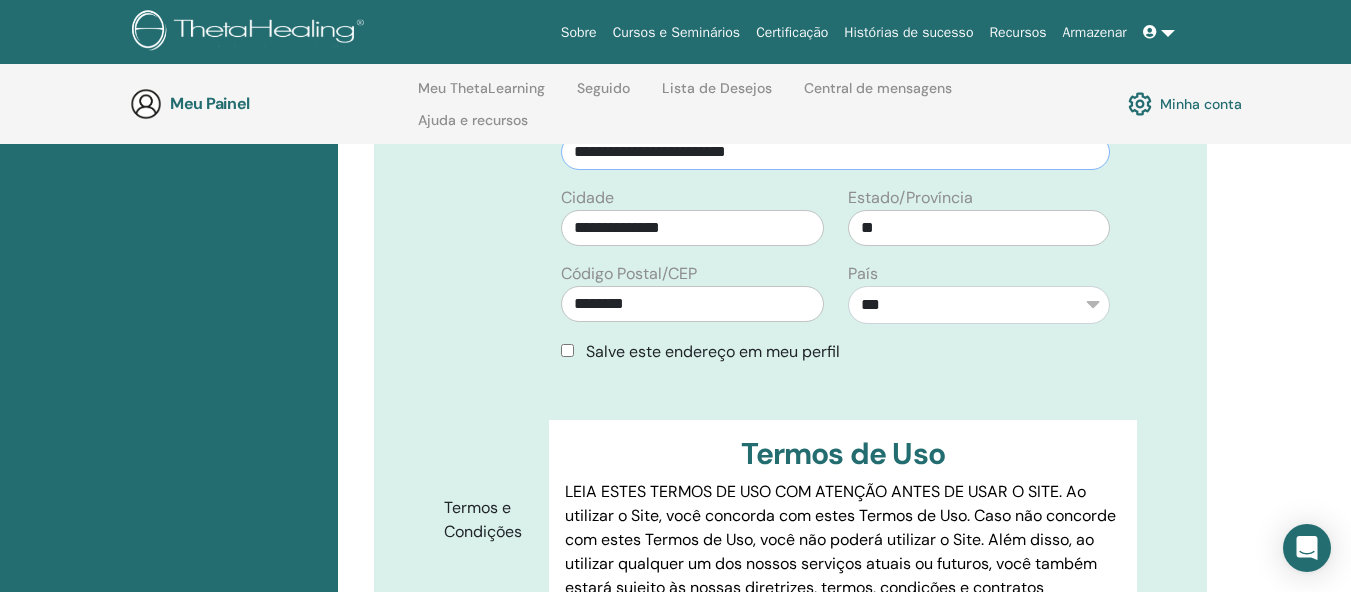 scroll, scrollTop: 780, scrollLeft: 0, axis: vertical 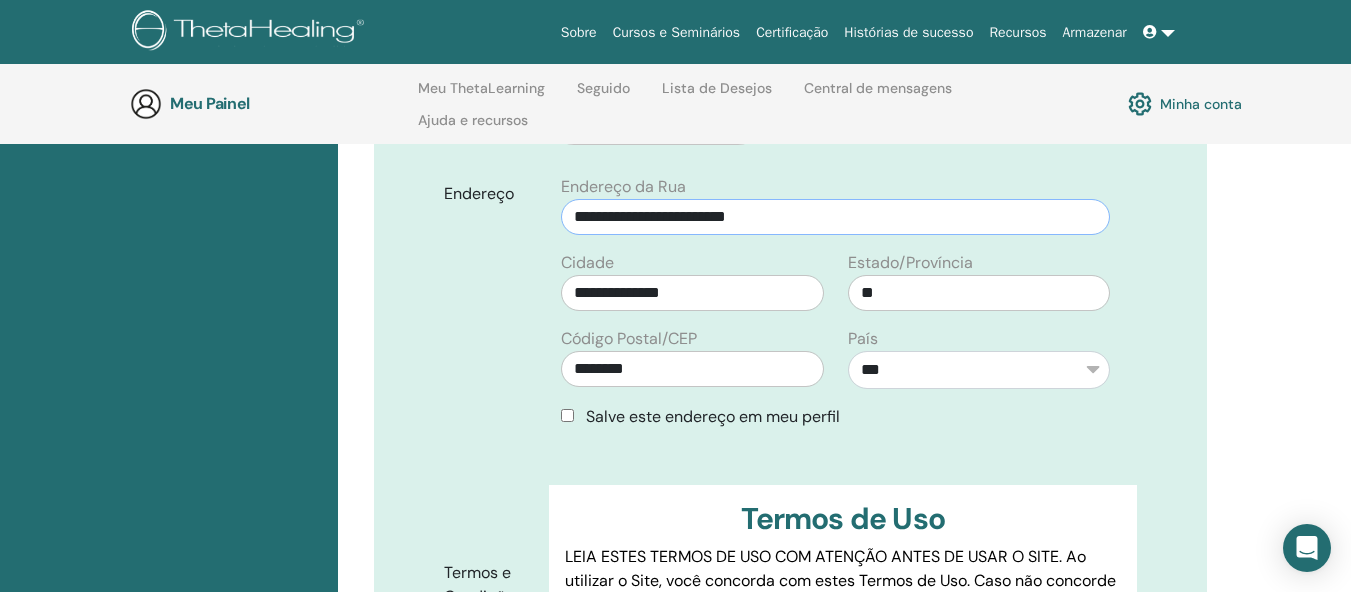 click on "**********" at bounding box center [835, 217] 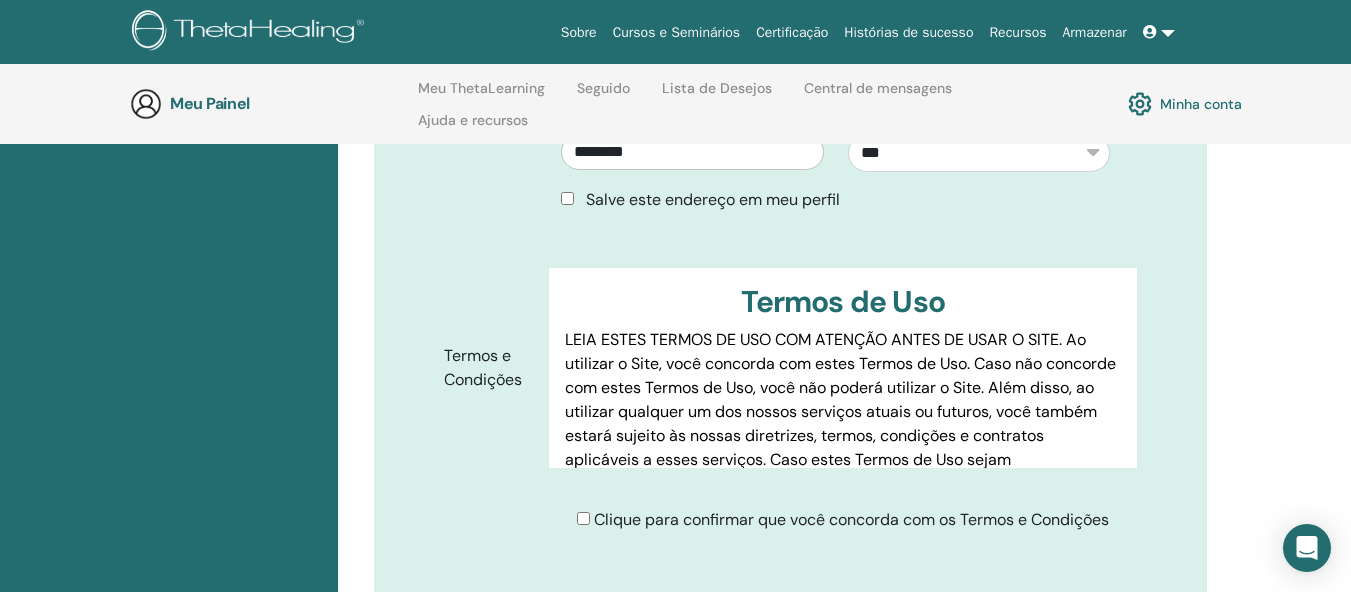 scroll, scrollTop: 1080, scrollLeft: 0, axis: vertical 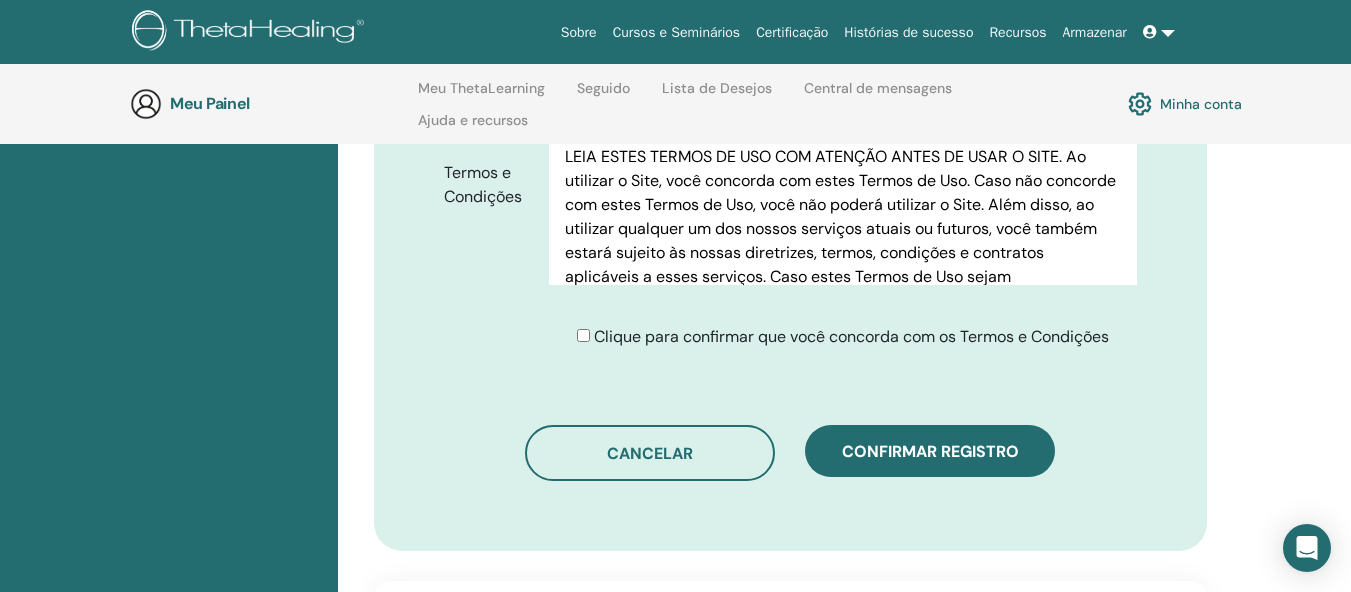 type on "**********" 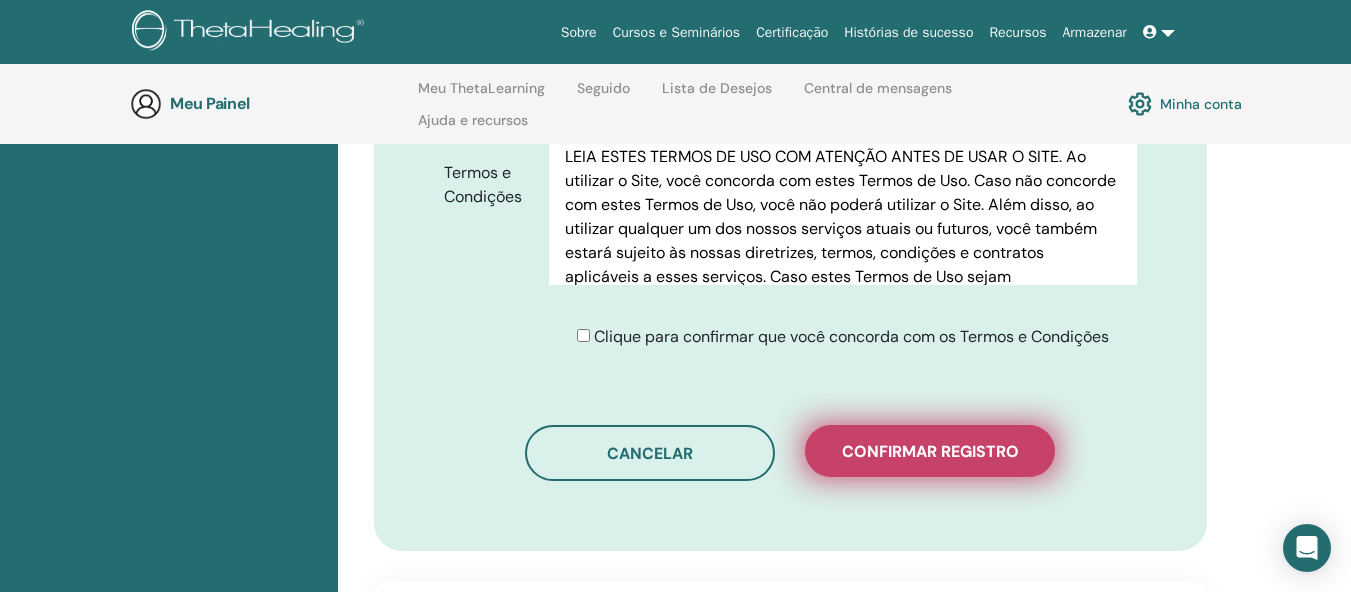 click on "Confirmar registro" at bounding box center (930, 451) 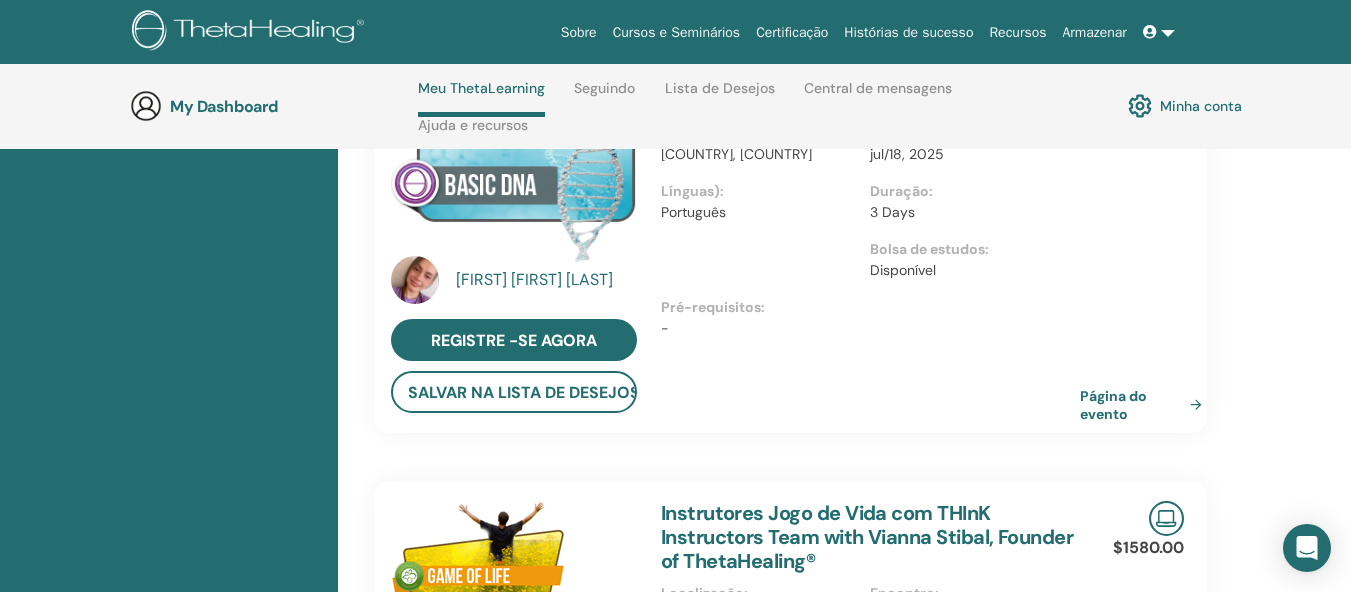 scroll, scrollTop: 885, scrollLeft: 0, axis: vertical 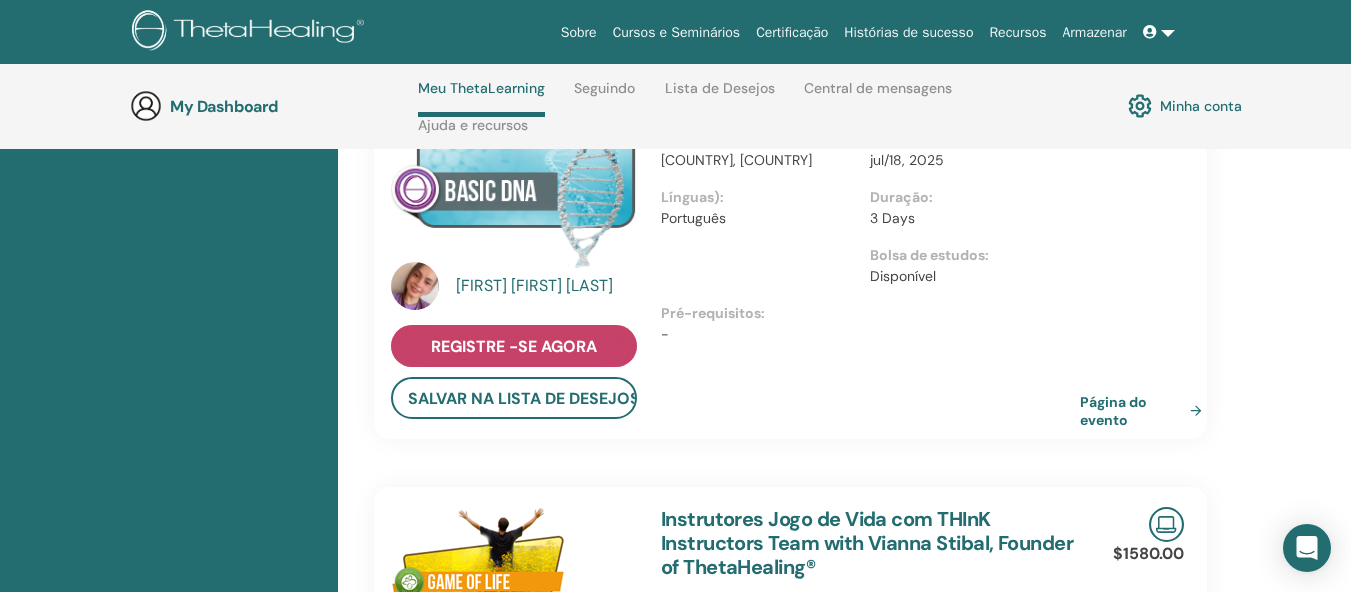 click on "Registre -se agora" at bounding box center [514, 346] 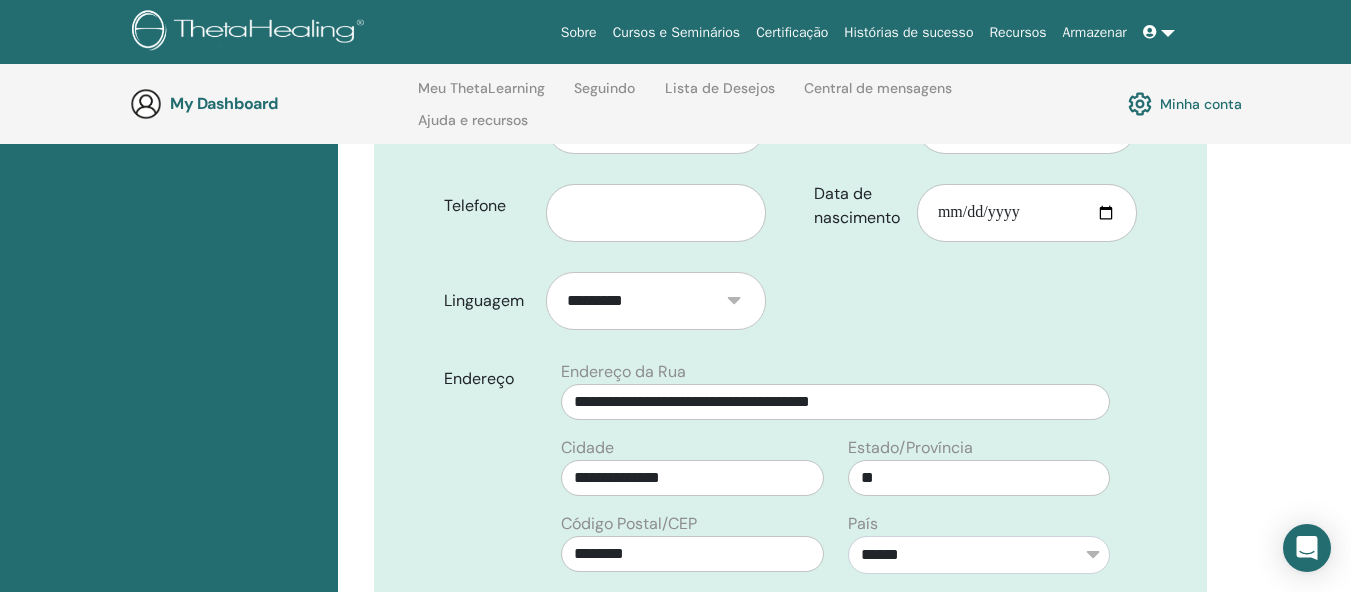 scroll, scrollTop: 380, scrollLeft: 0, axis: vertical 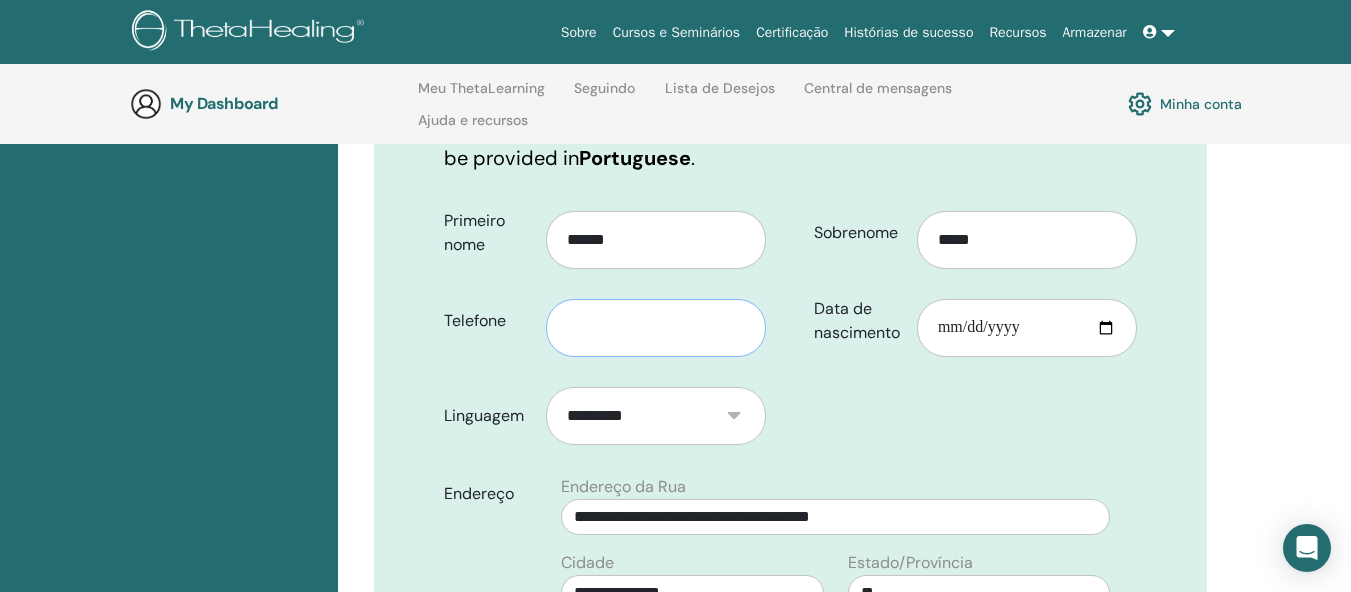 click at bounding box center (656, 328) 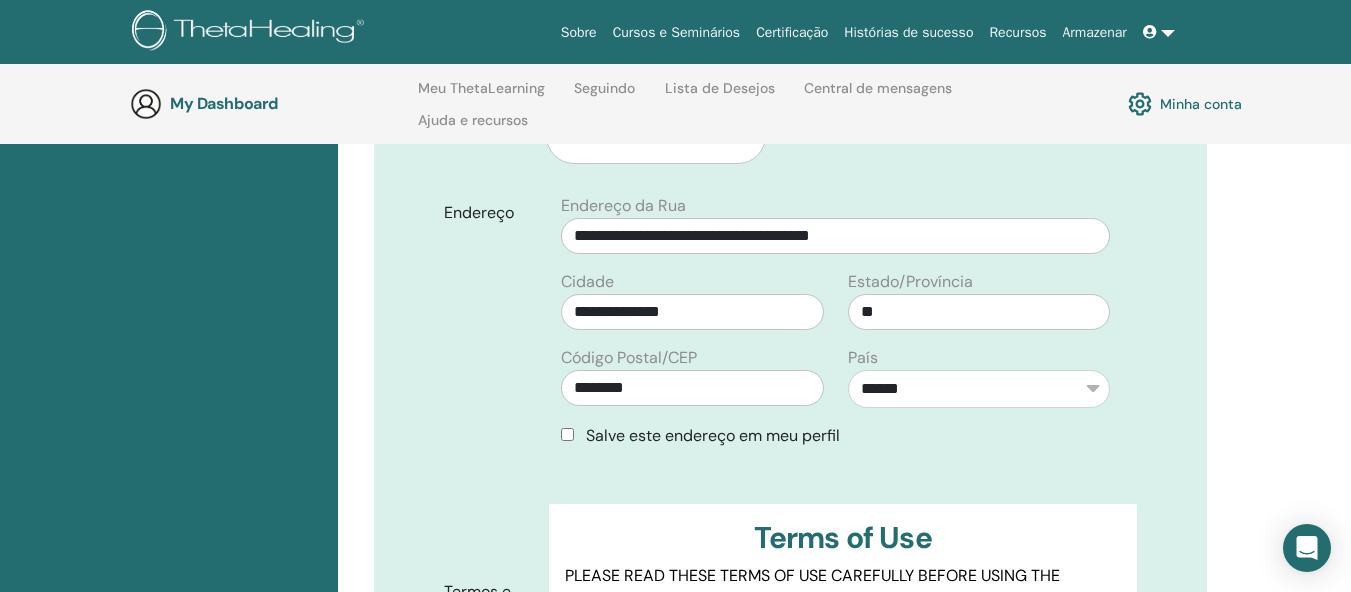 scroll, scrollTop: 780, scrollLeft: 0, axis: vertical 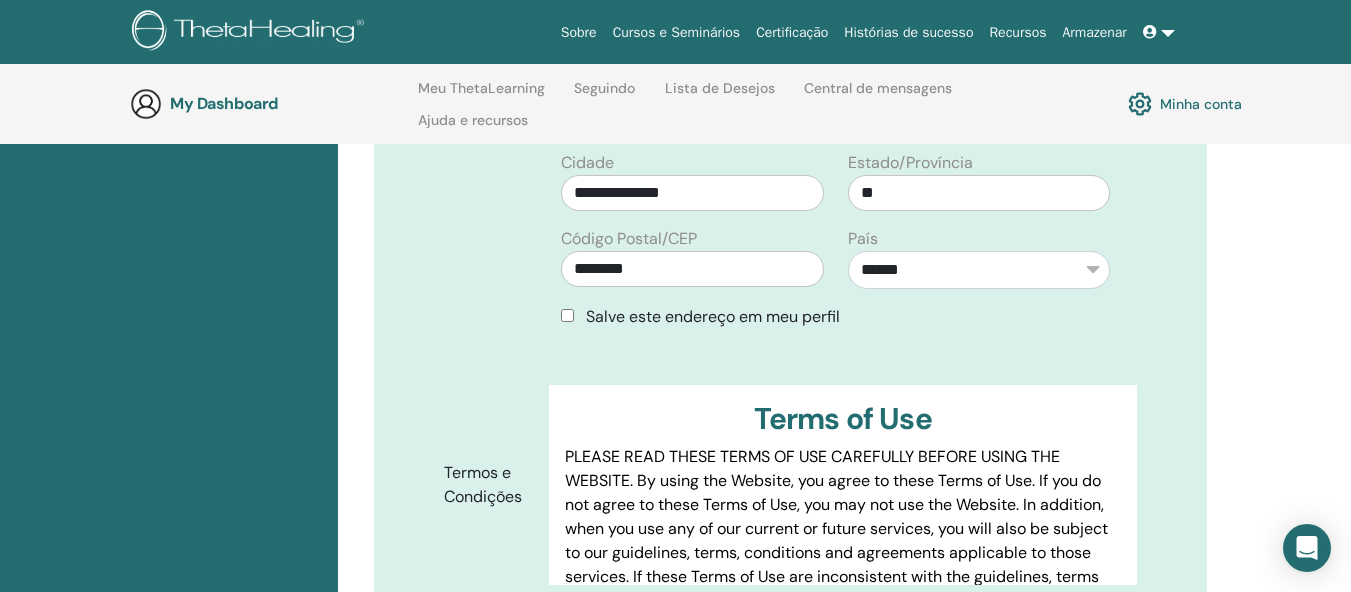 type on "**********" 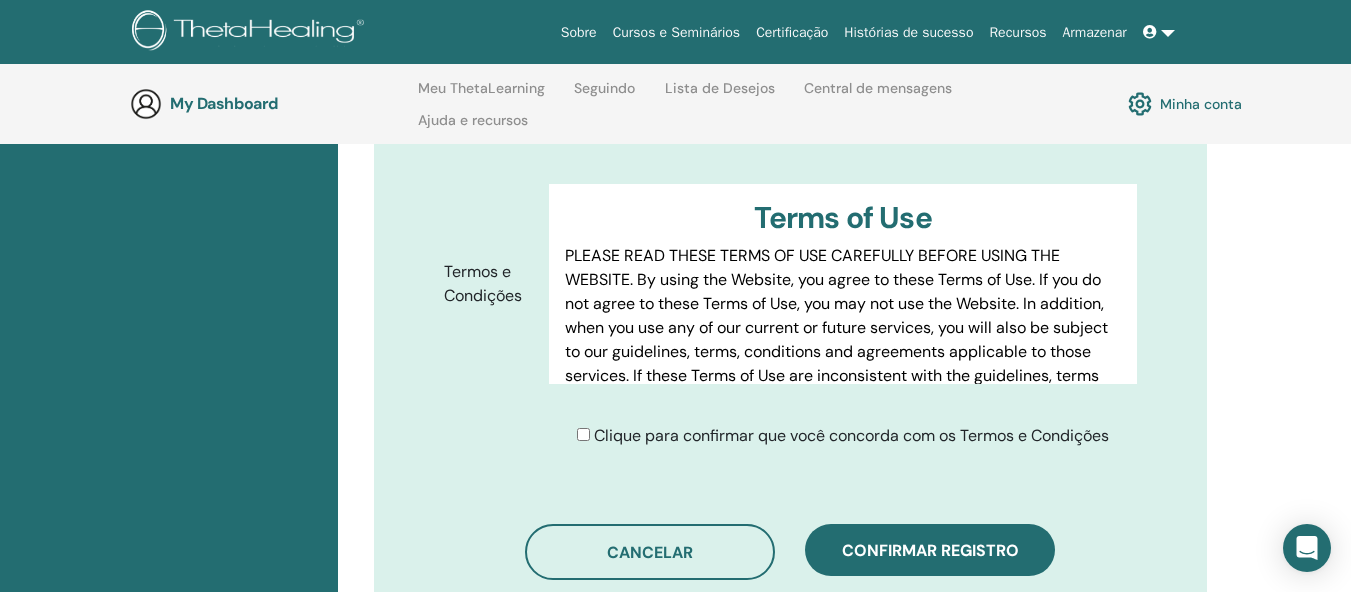 scroll, scrollTop: 1080, scrollLeft: 0, axis: vertical 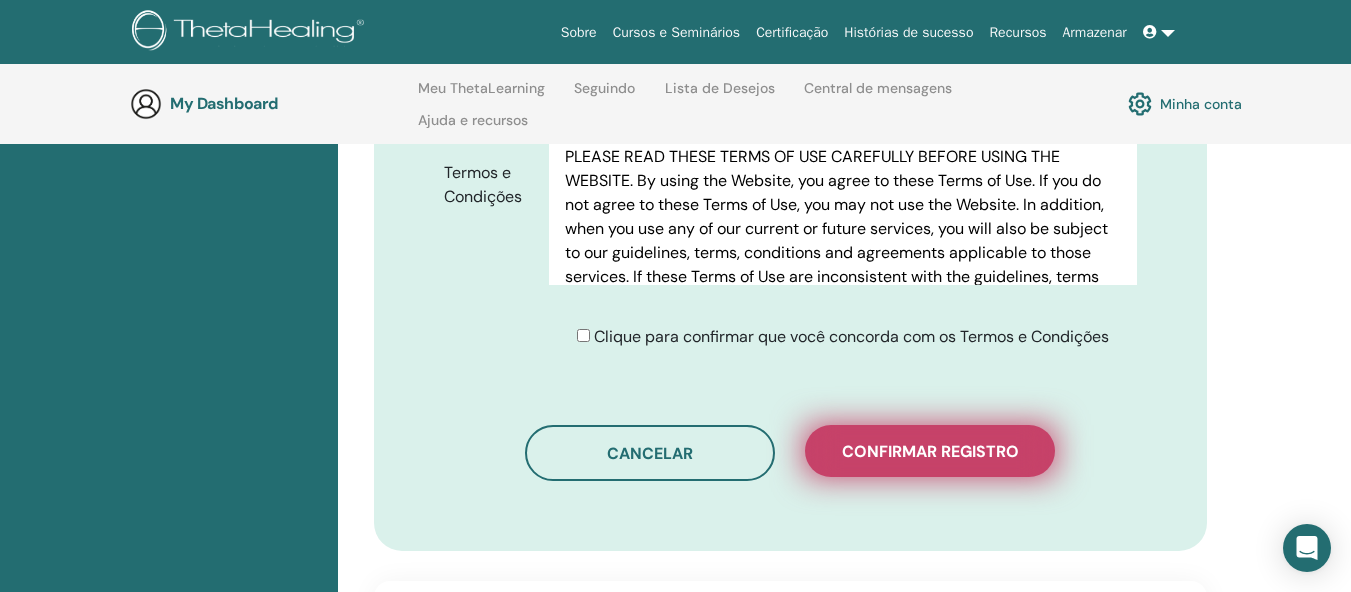 click on "Confirmar registro" at bounding box center (930, 451) 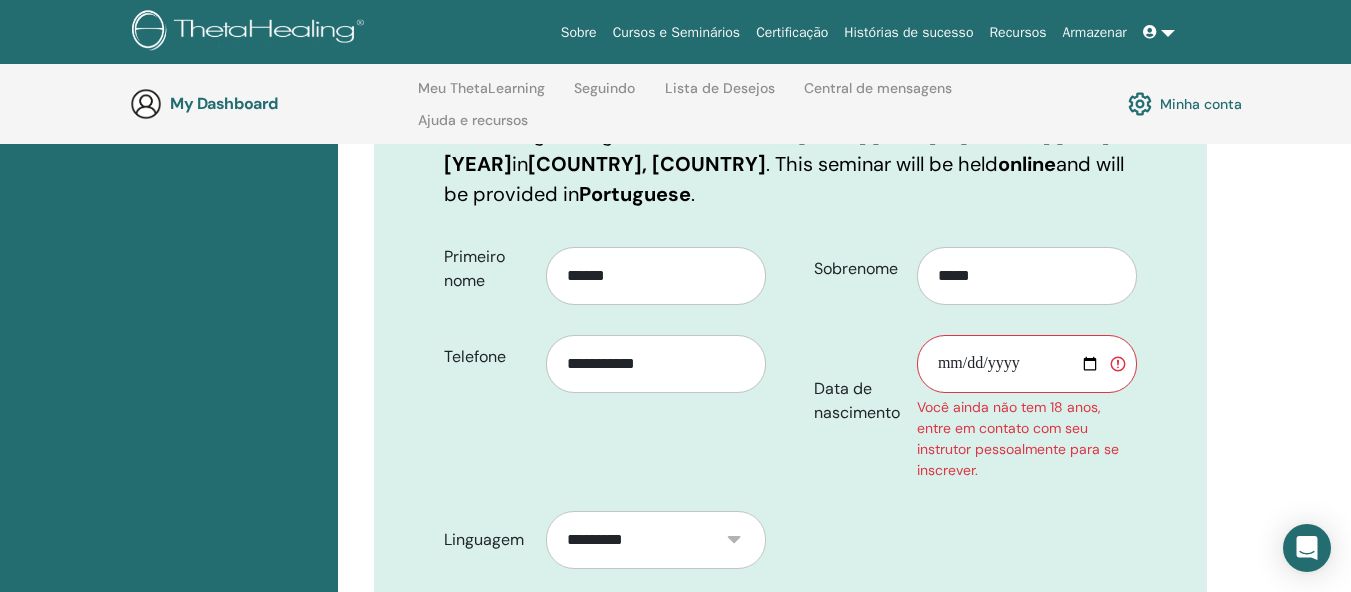 scroll, scrollTop: 280, scrollLeft: 0, axis: vertical 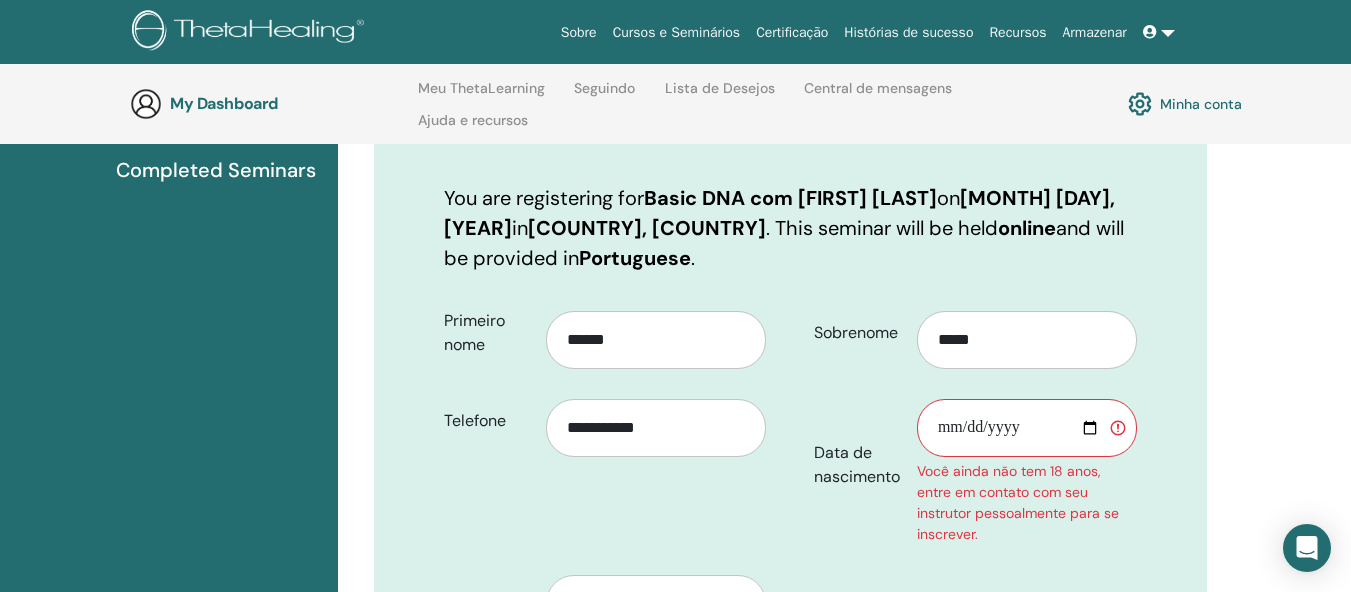 click on "Data de nascimento" at bounding box center [1027, 428] 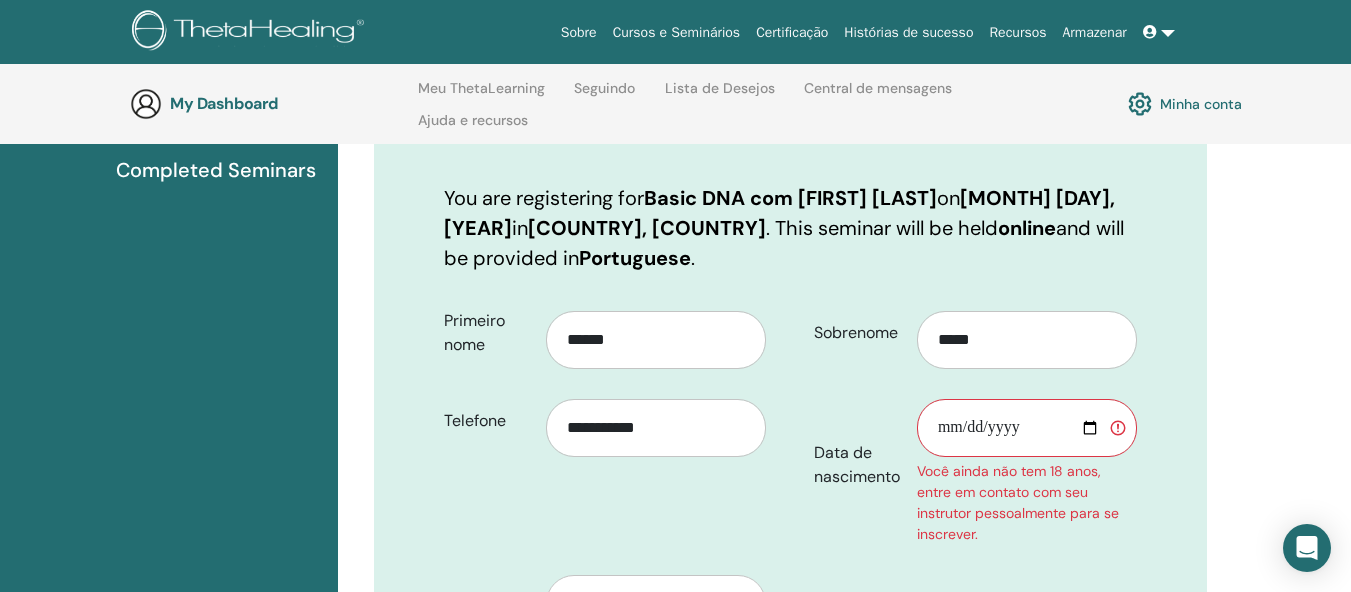 type on "**********" 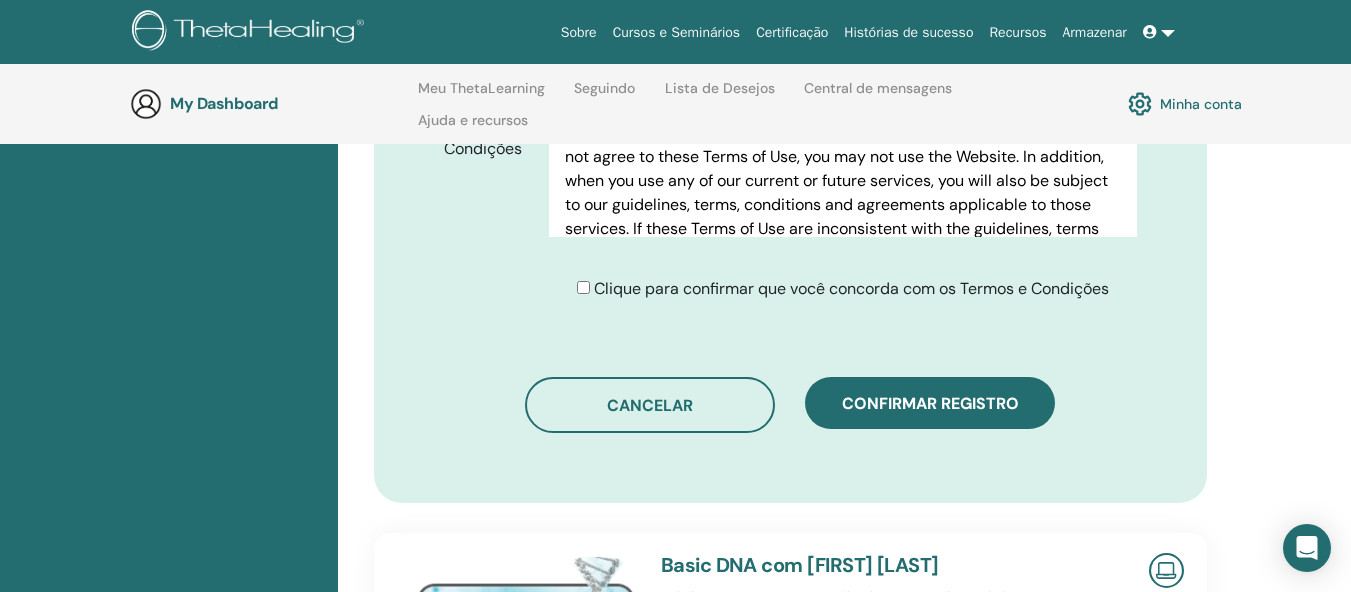 scroll, scrollTop: 1280, scrollLeft: 0, axis: vertical 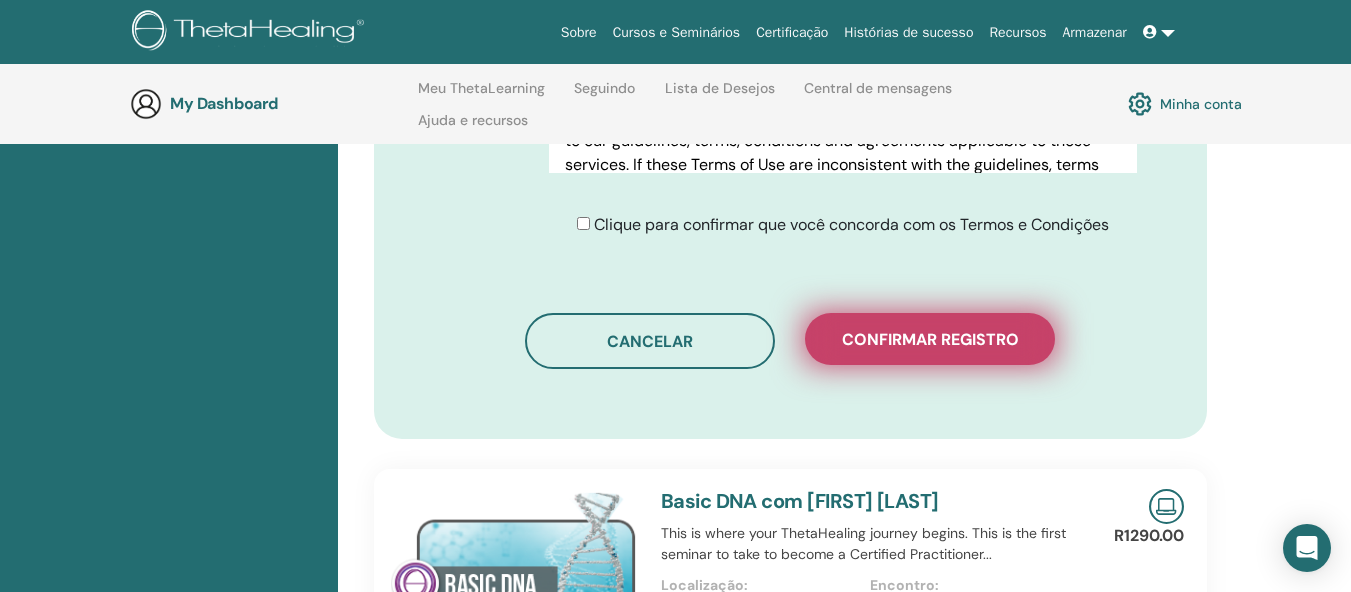 click on "Confirmar registro" at bounding box center (930, 339) 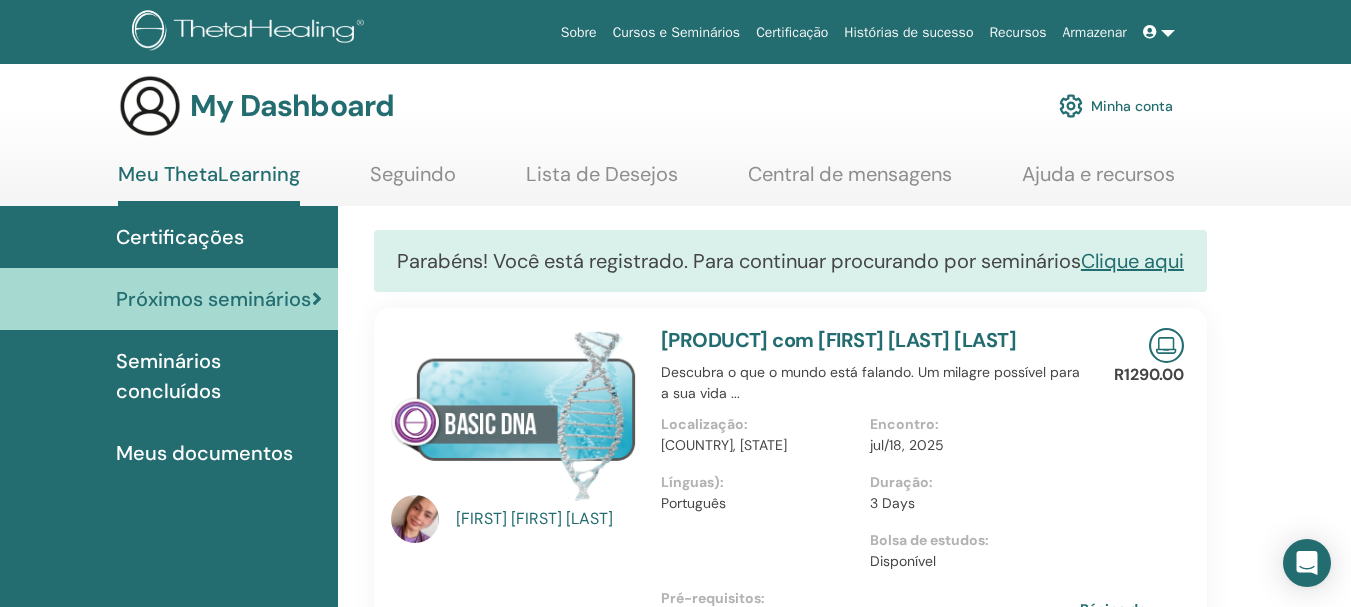 scroll, scrollTop: 0, scrollLeft: 0, axis: both 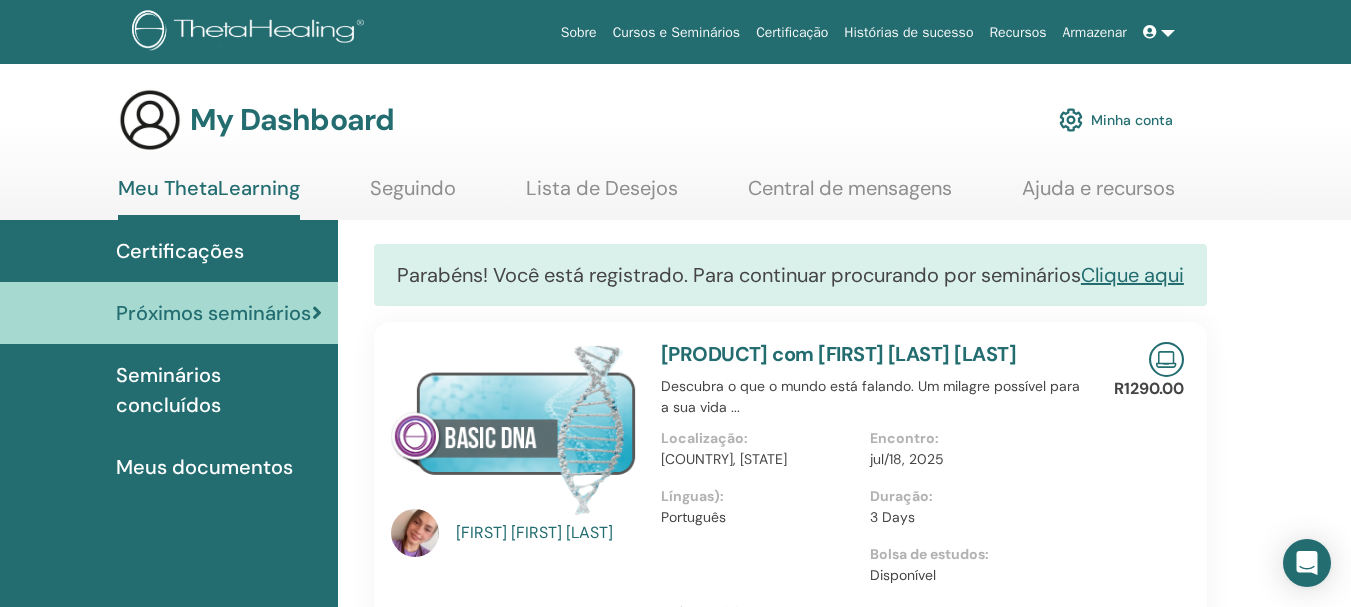 click at bounding box center [1159, 32] 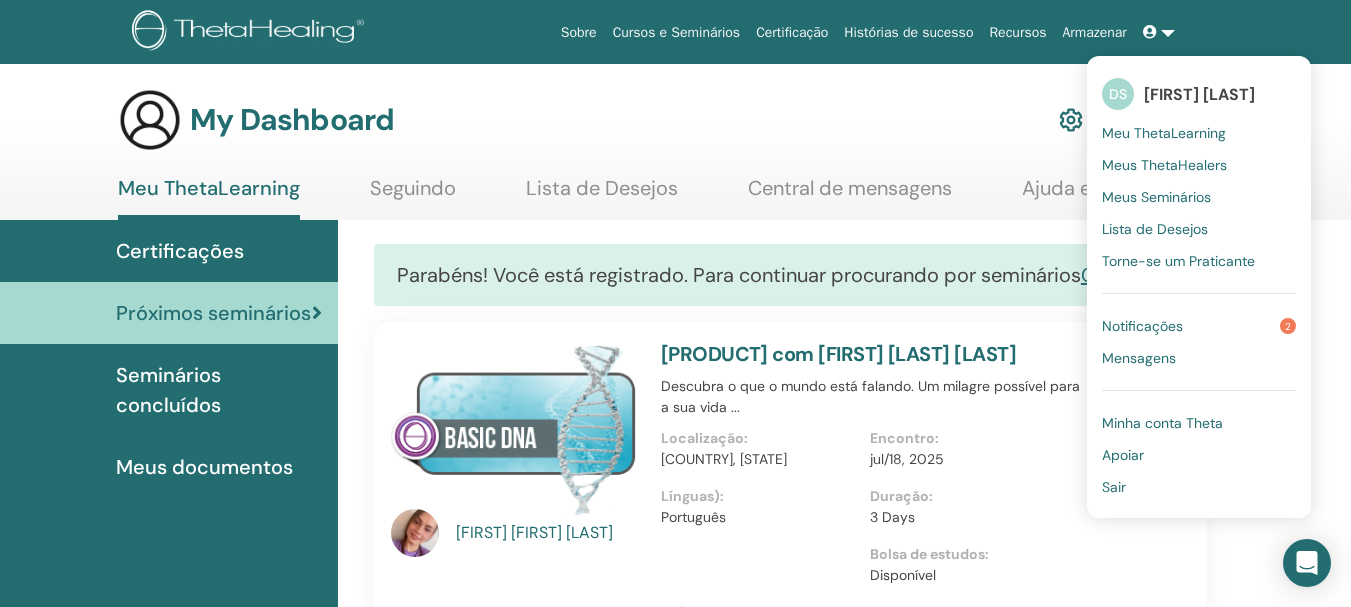 click on "Sair" at bounding box center (1114, 487) 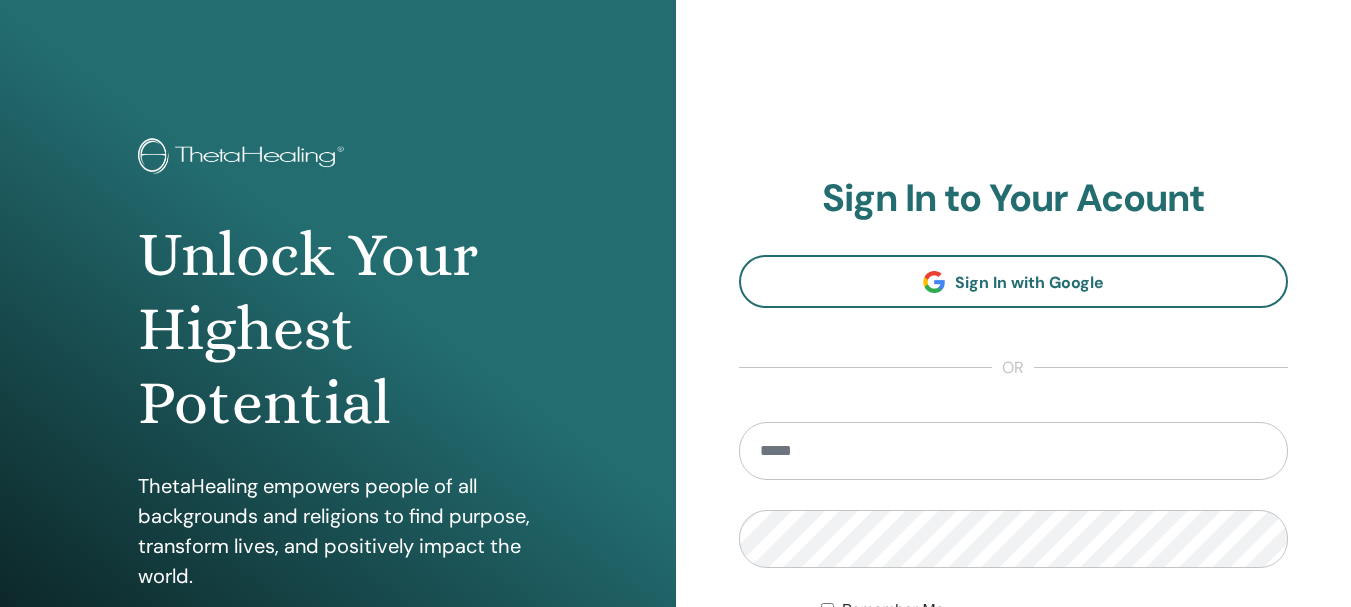 scroll, scrollTop: 0, scrollLeft: 0, axis: both 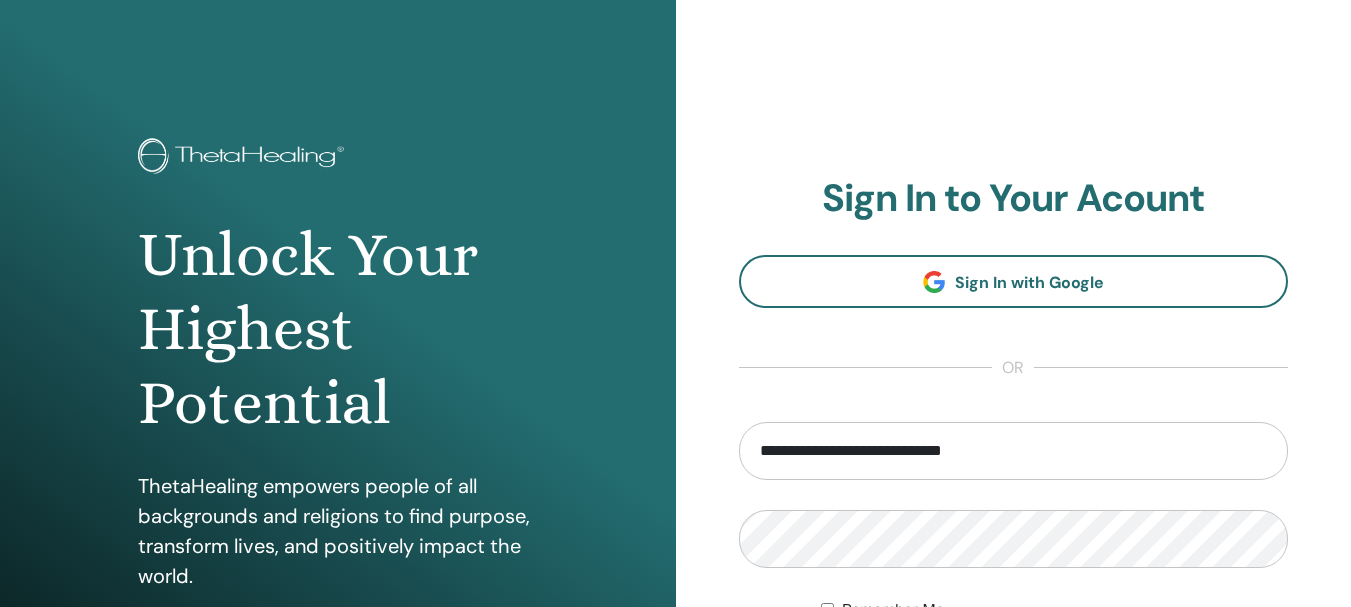 click on "**********" at bounding box center [1014, 440] 